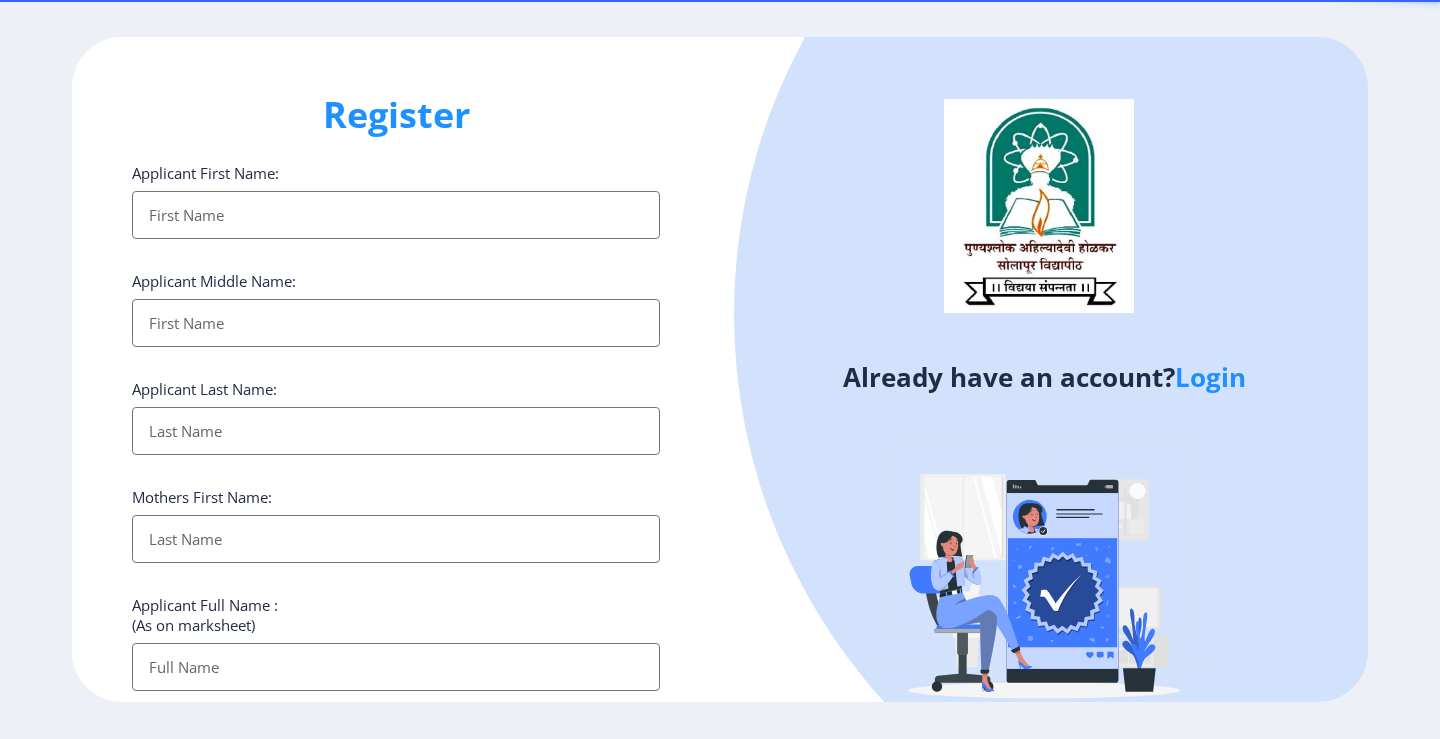 select 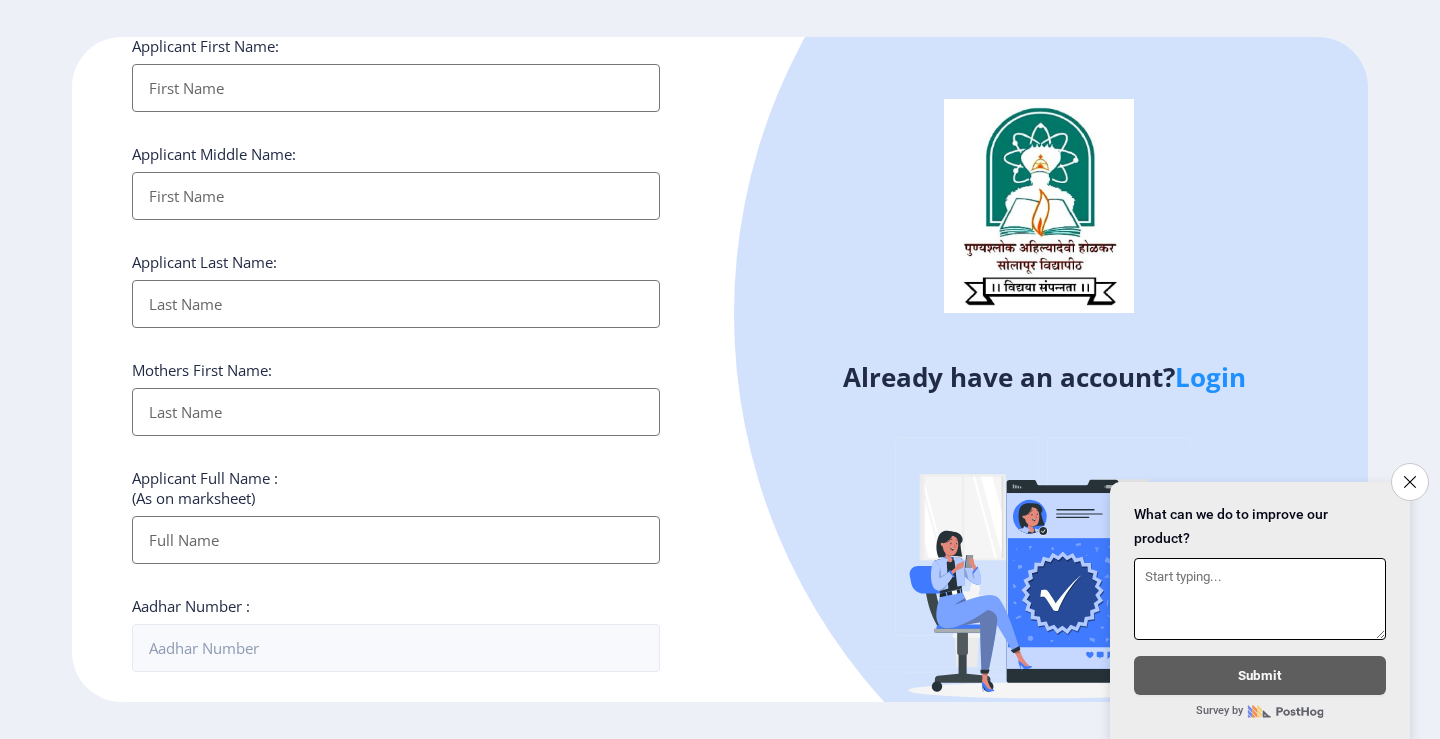 scroll, scrollTop: 0, scrollLeft: 0, axis: both 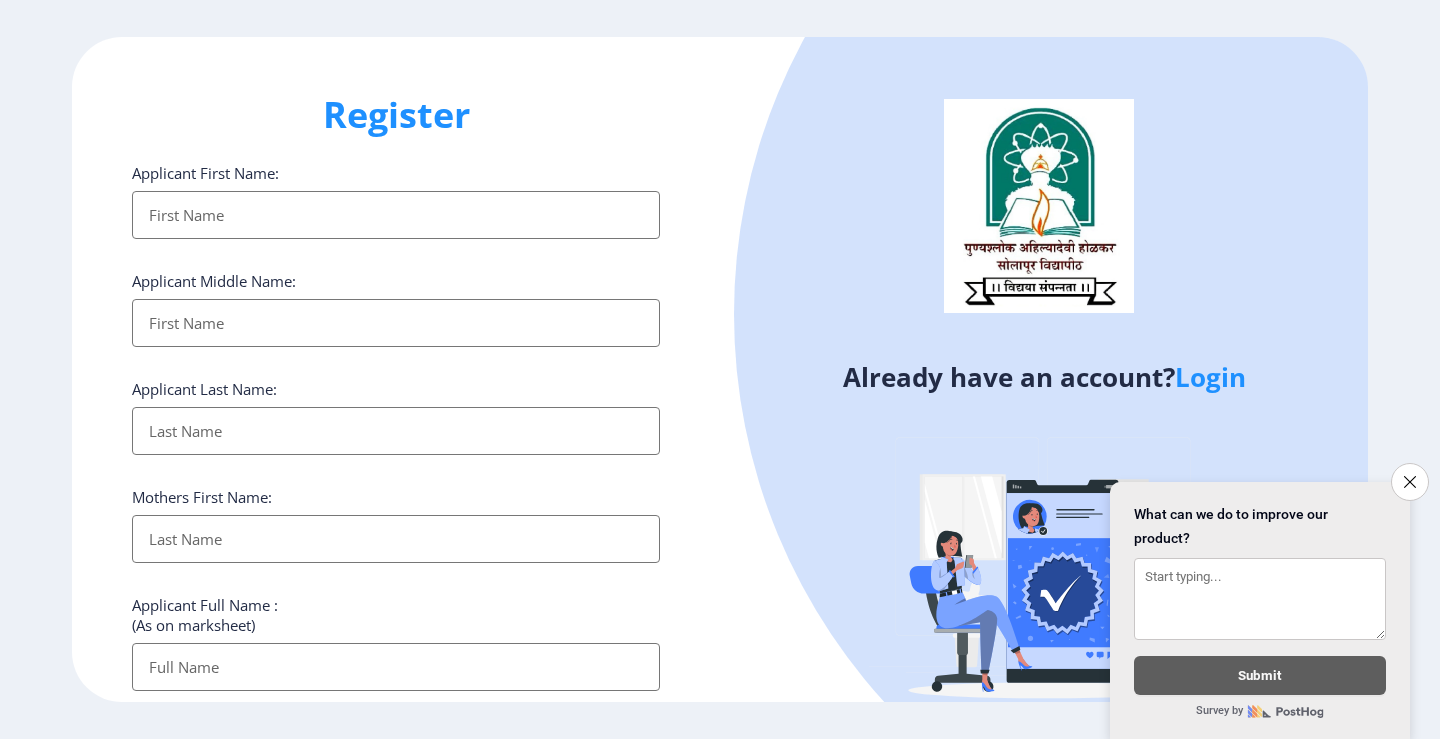 click on "Applicant First Name:" at bounding box center (396, 215) 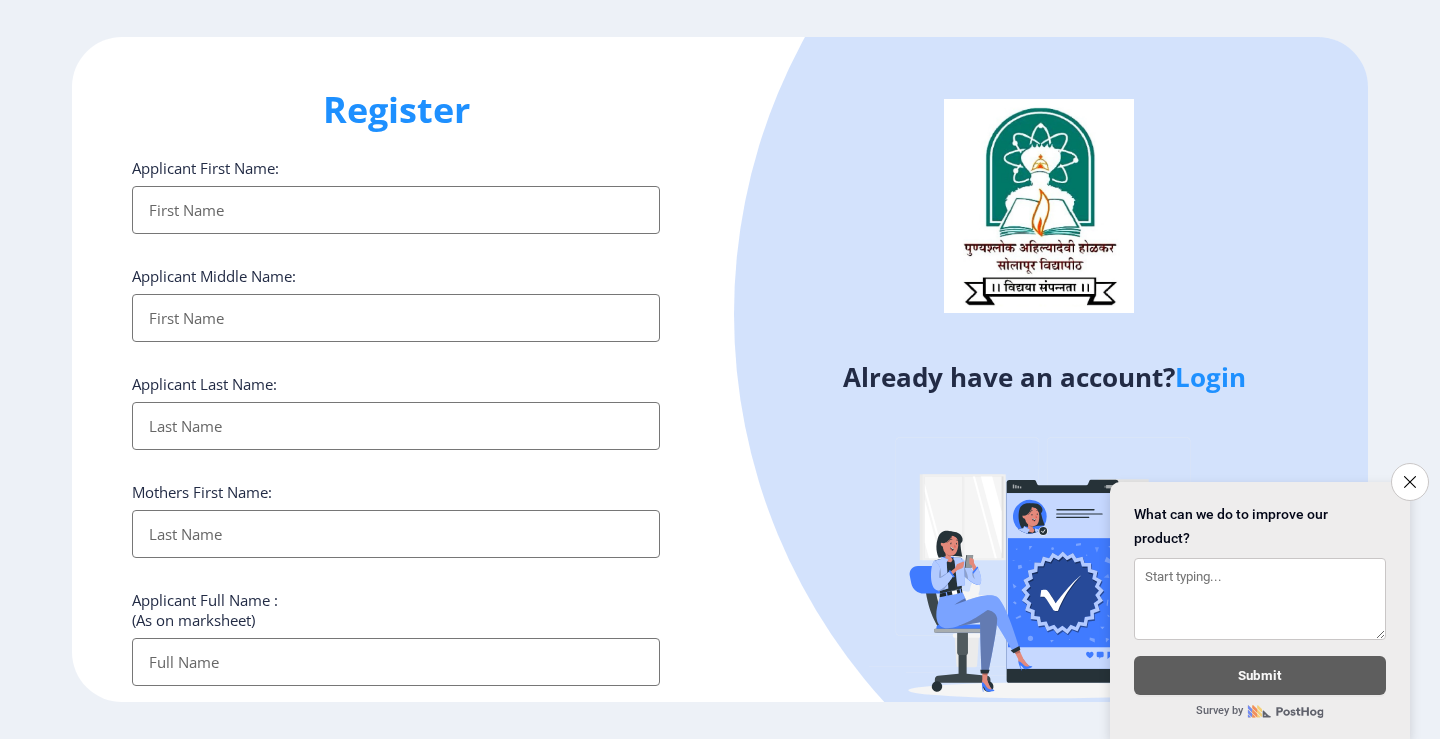 scroll, scrollTop: 0, scrollLeft: 0, axis: both 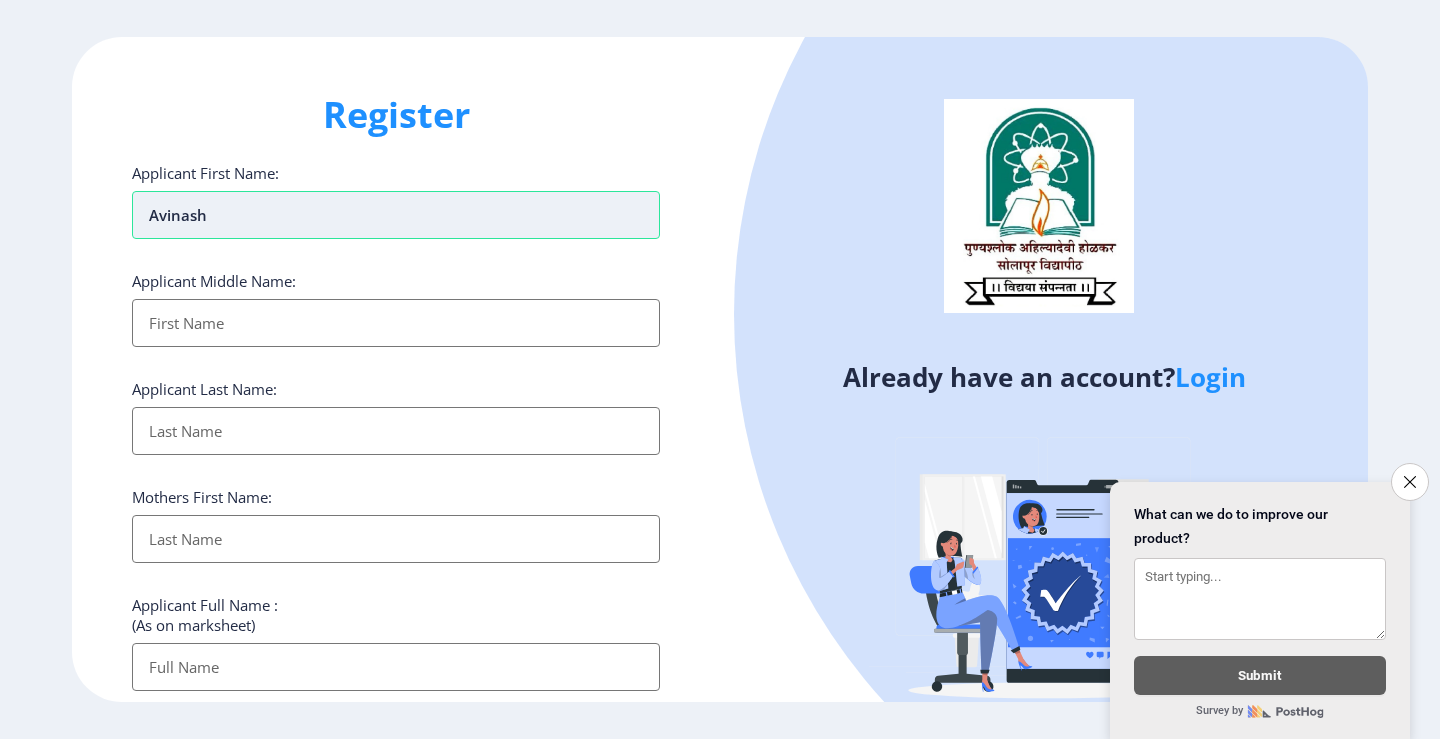 type on "Avinash" 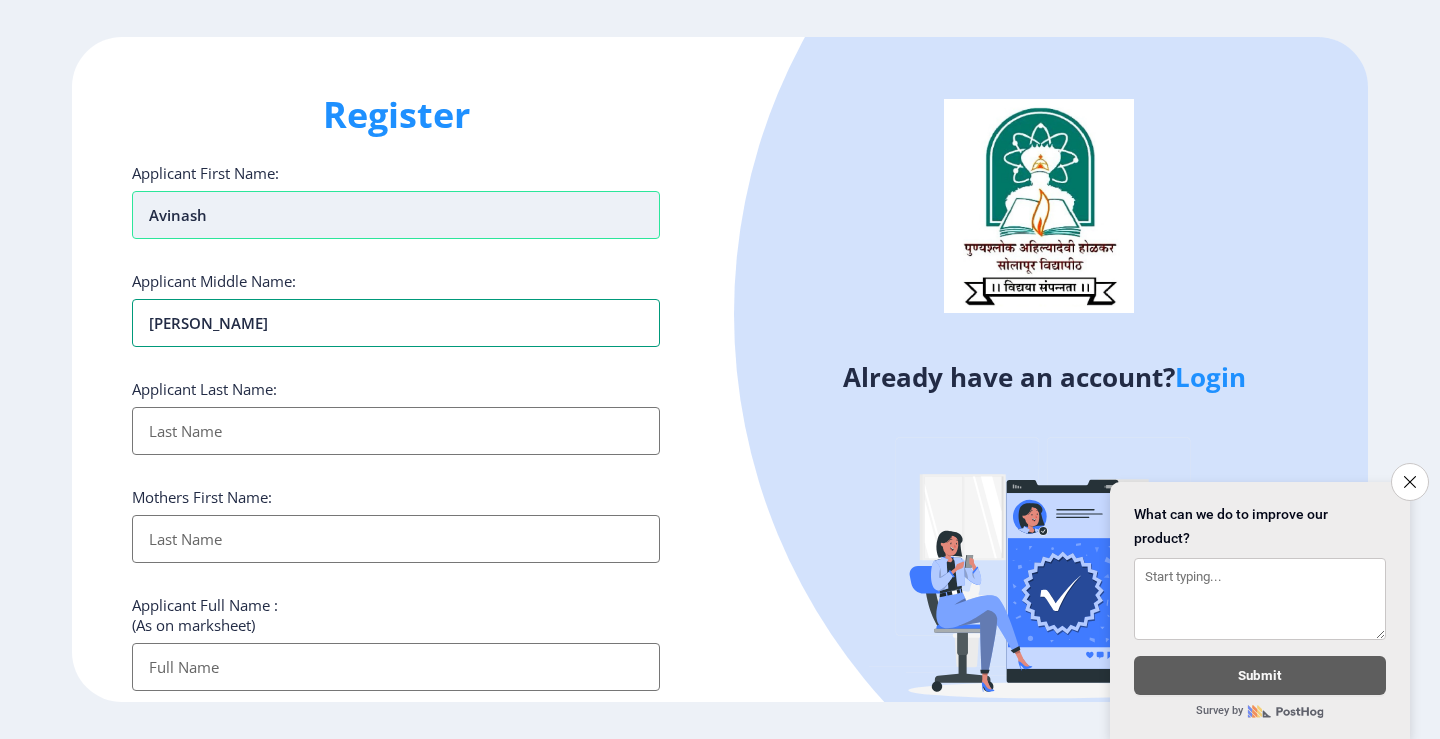type on "[PERSON_NAME]" 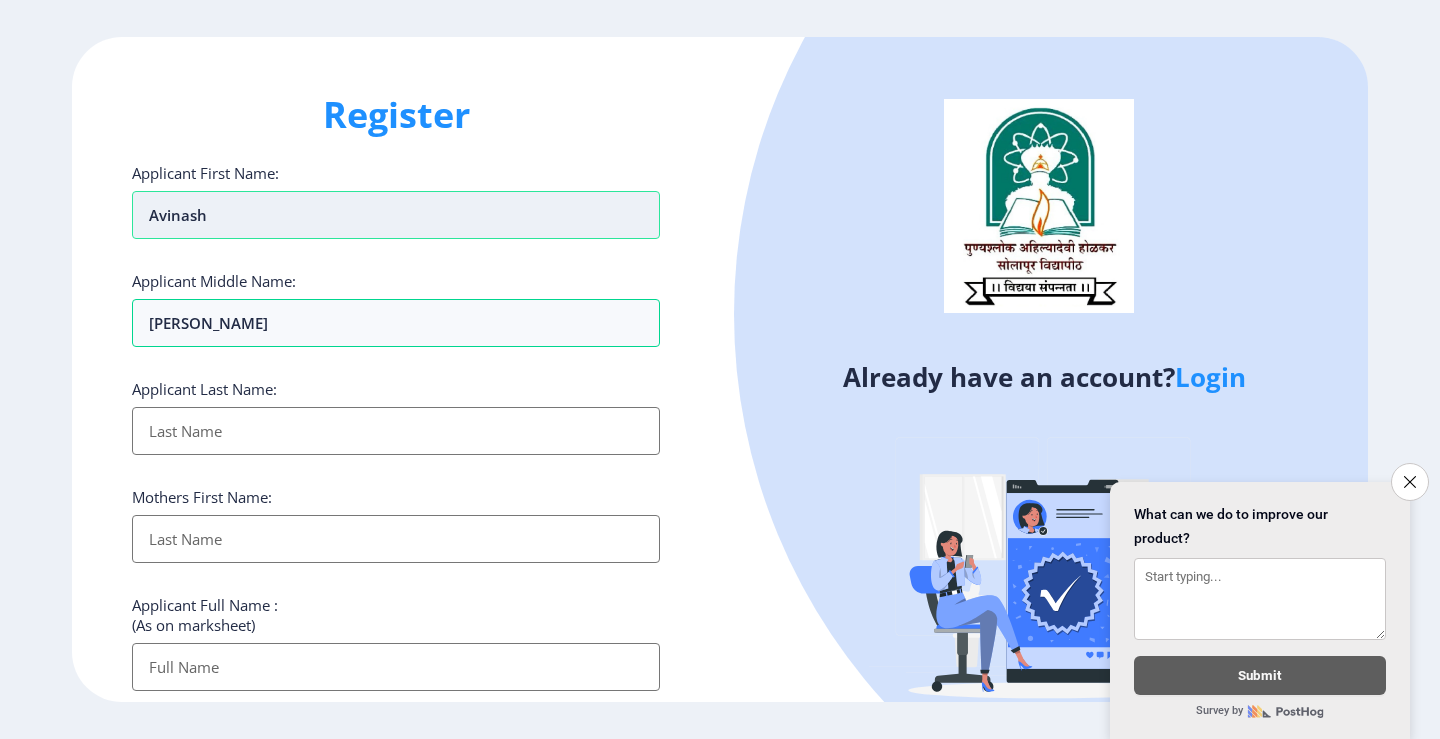 type on "K" 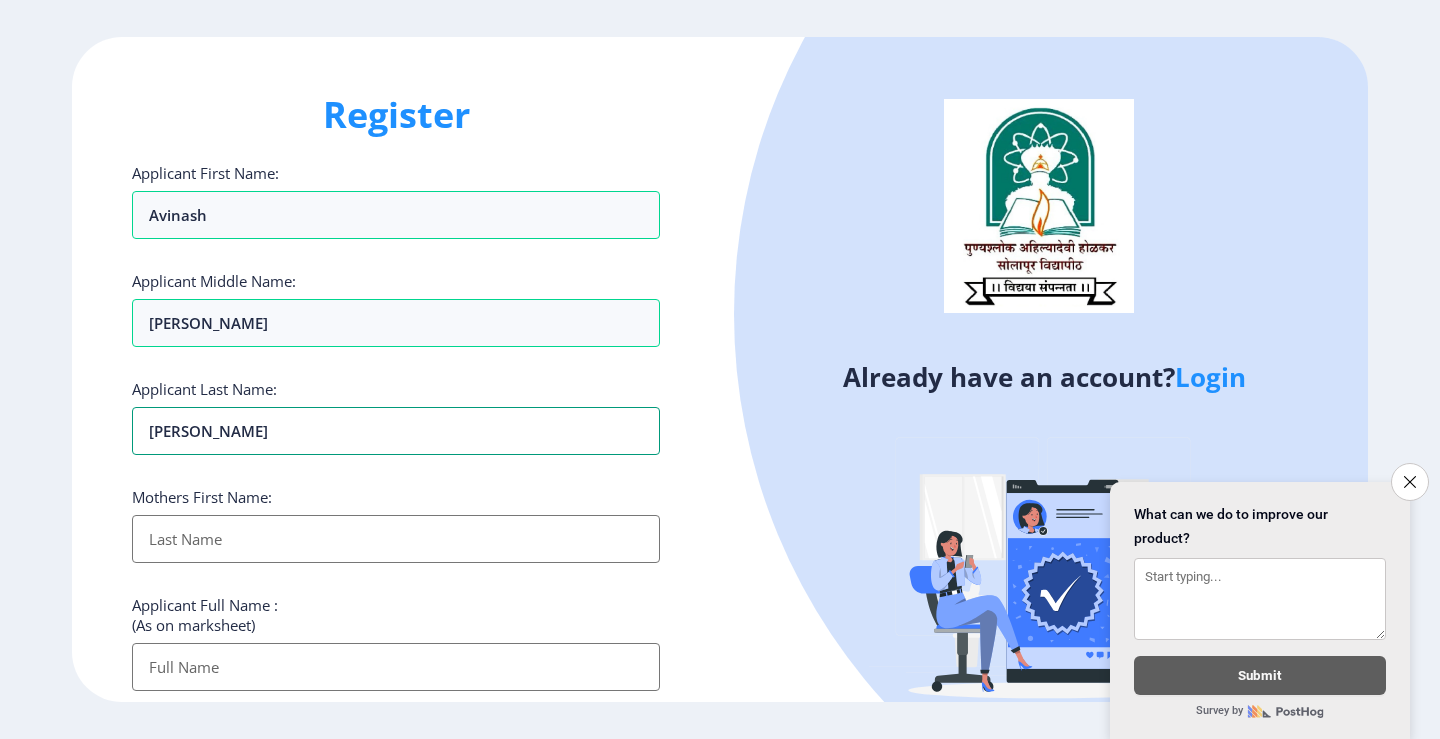 type on "[PERSON_NAME]" 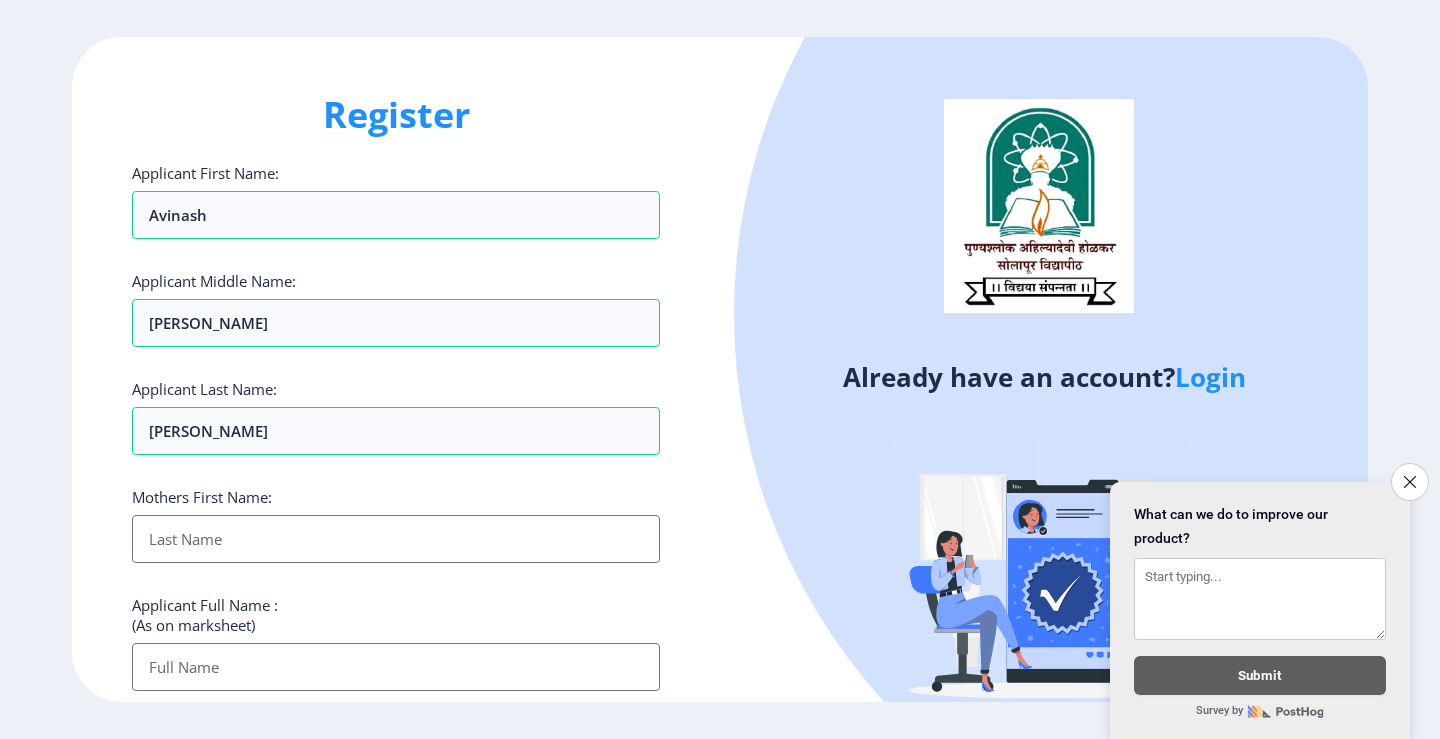 click on "Mothers First Name:" 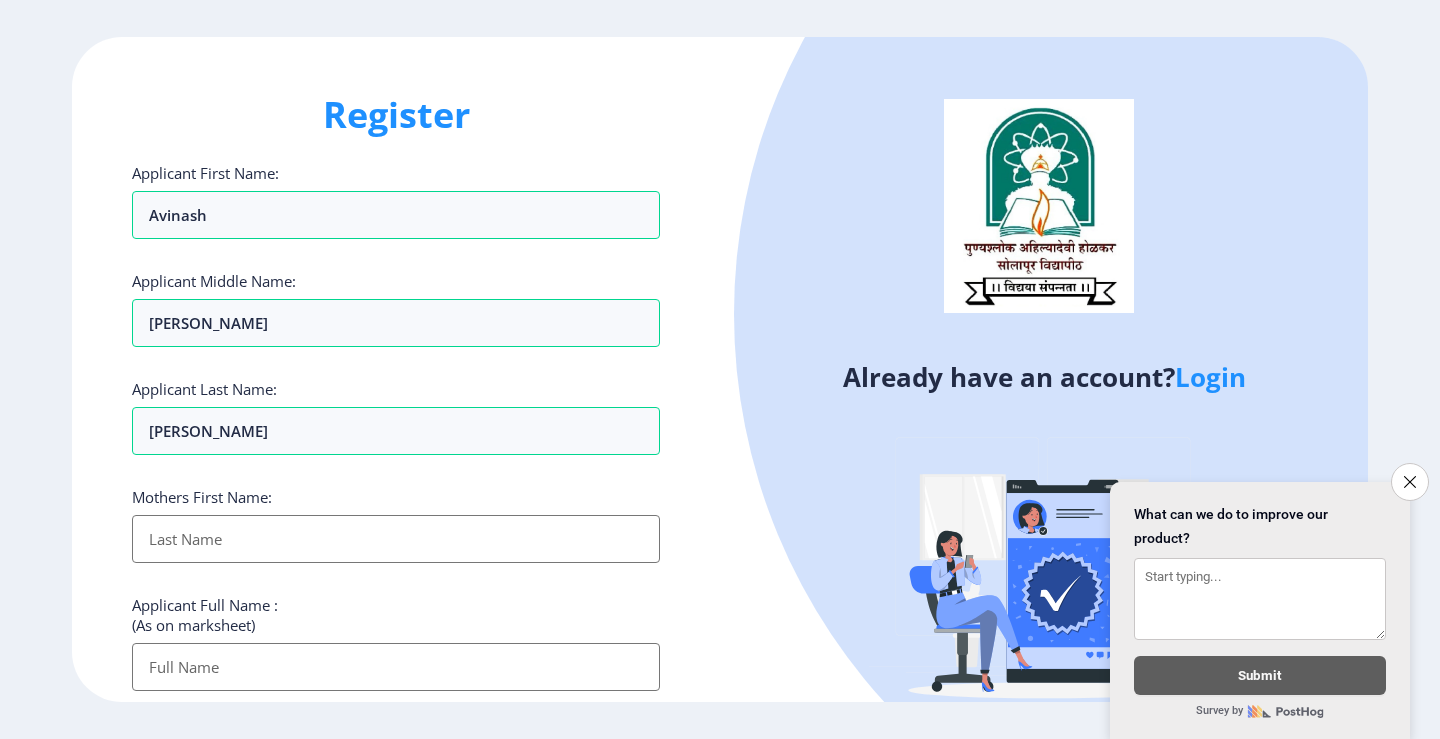 click on "Applicant First Name:" at bounding box center [396, 539] 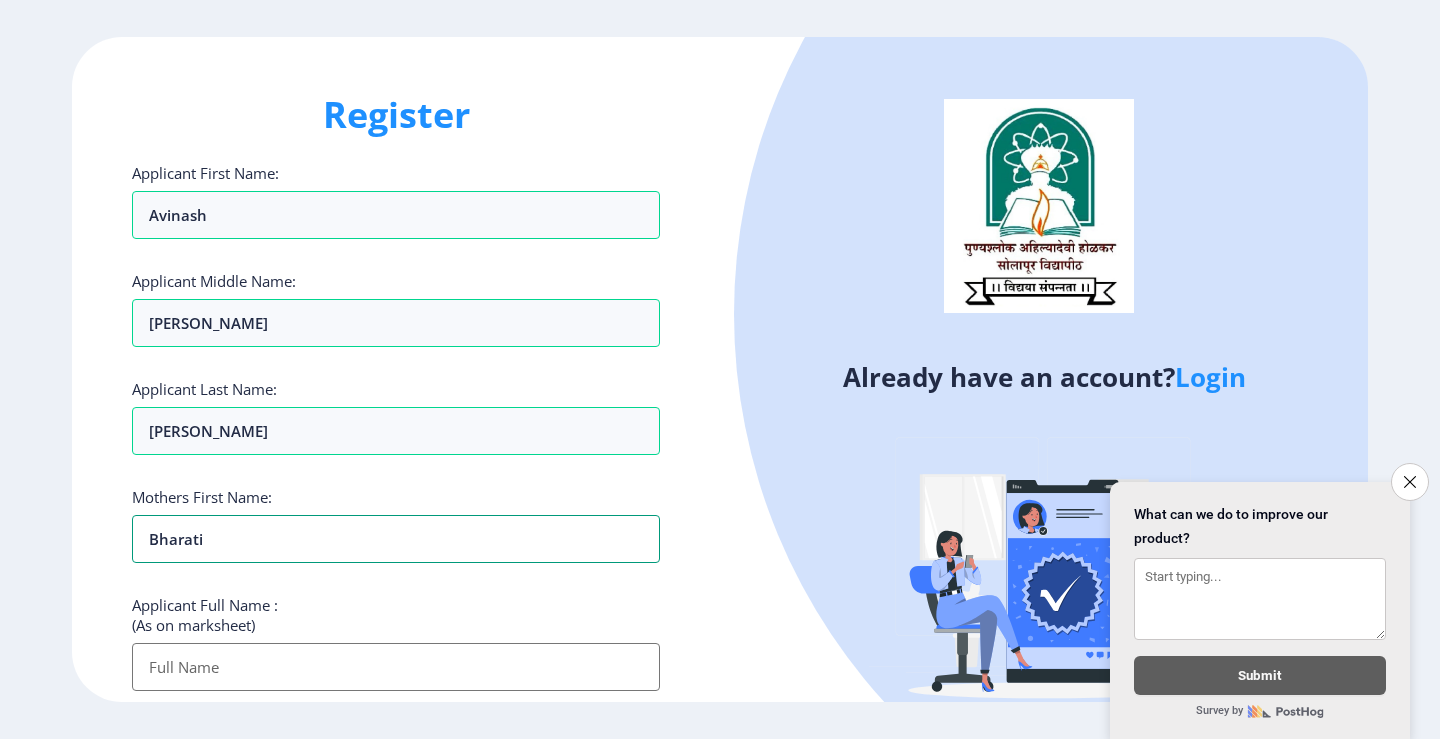 type on "Bharati" 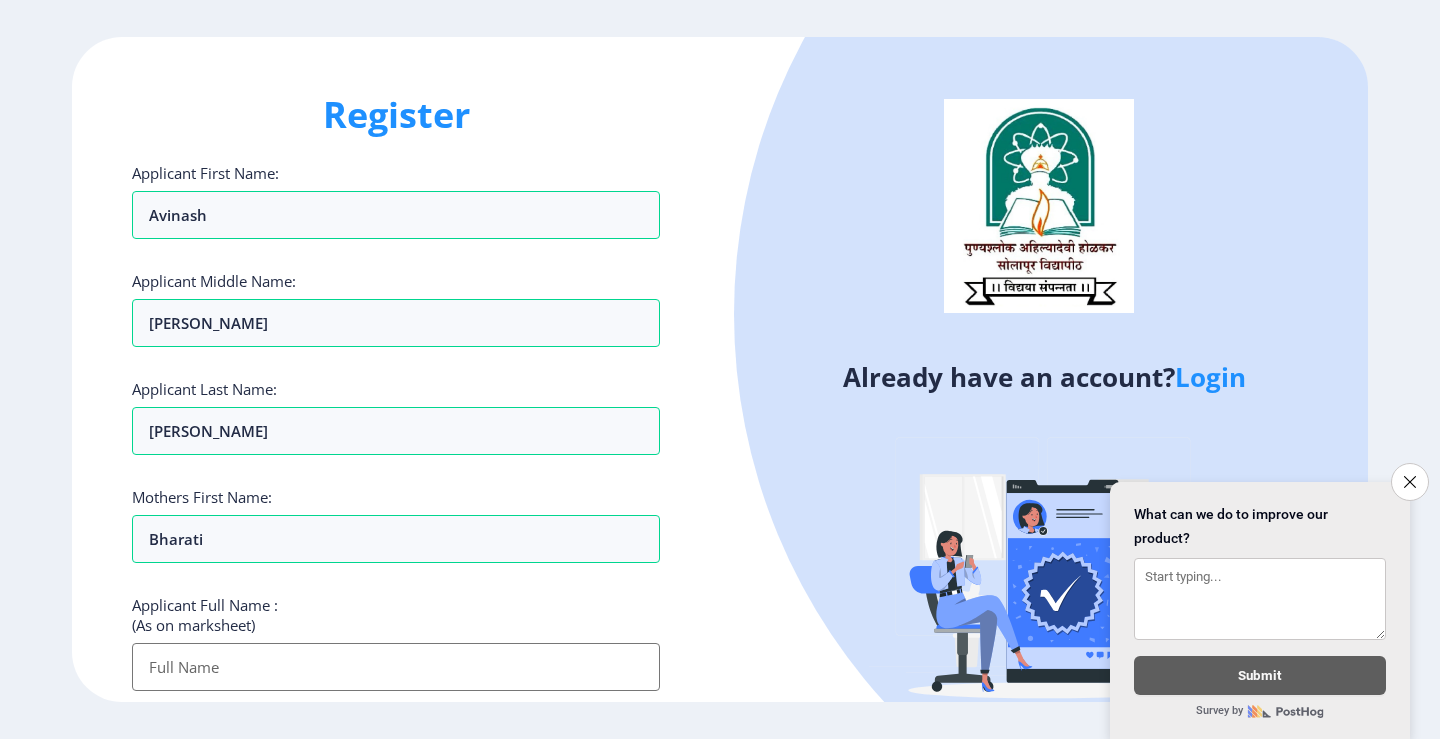 click on "Applicant First Name:" at bounding box center (396, 667) 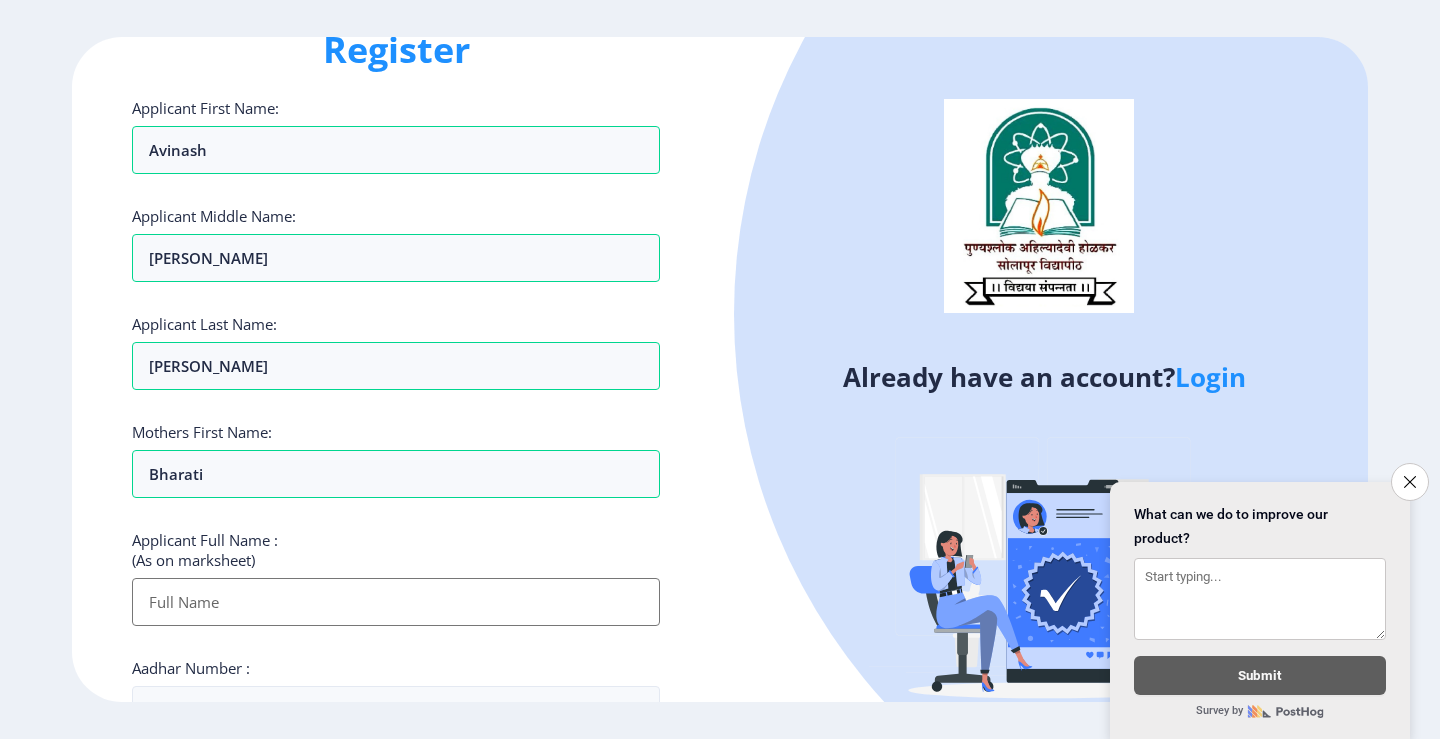scroll, scrollTop: 100, scrollLeft: 0, axis: vertical 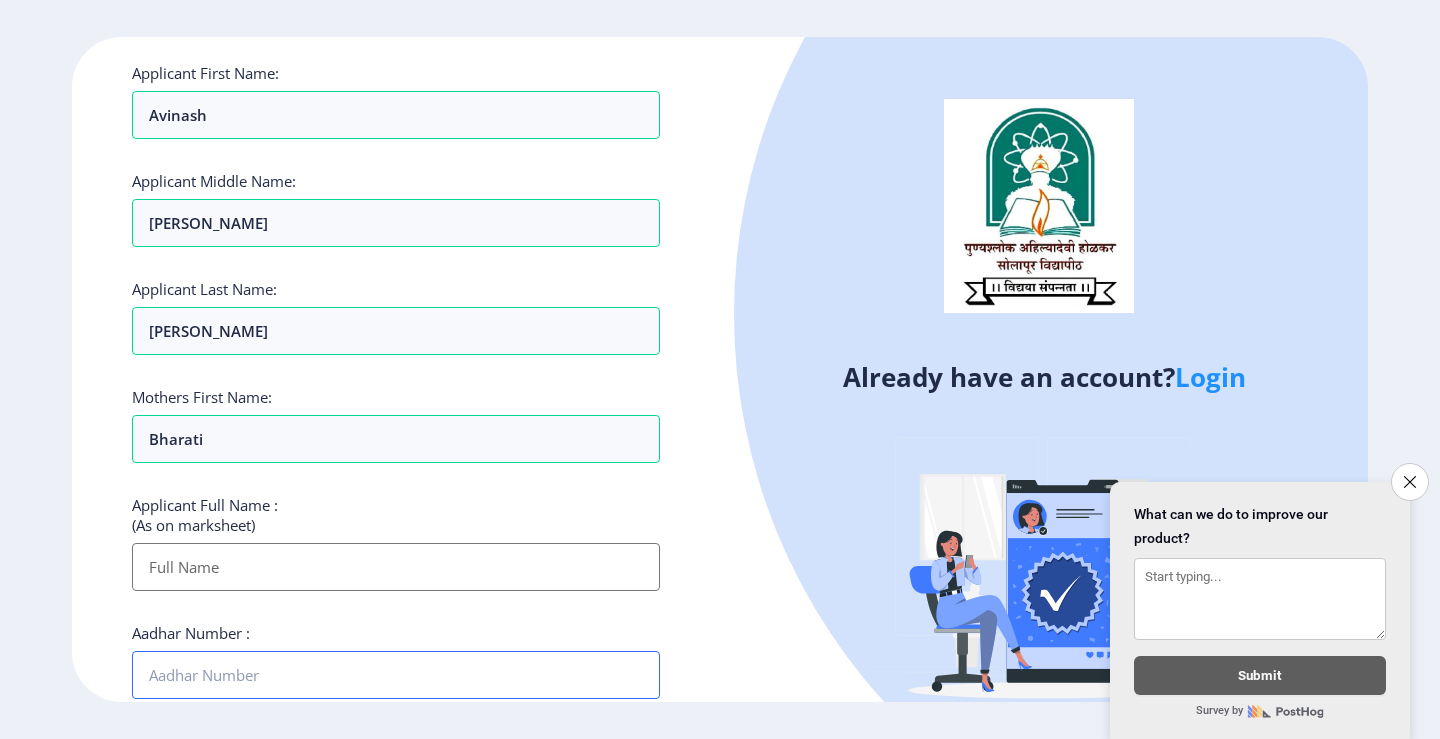 click on "Aadhar Number :" at bounding box center (396, 675) 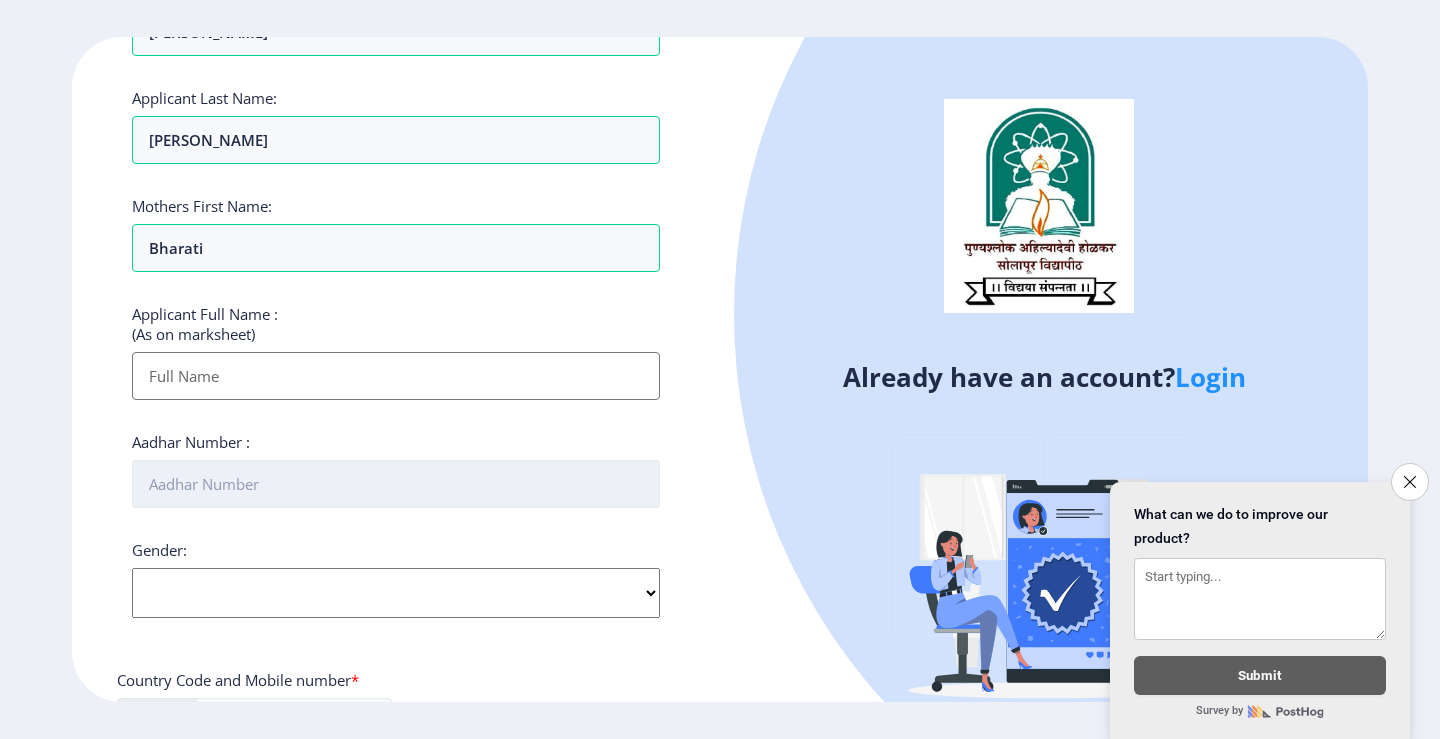 scroll, scrollTop: 300, scrollLeft: 0, axis: vertical 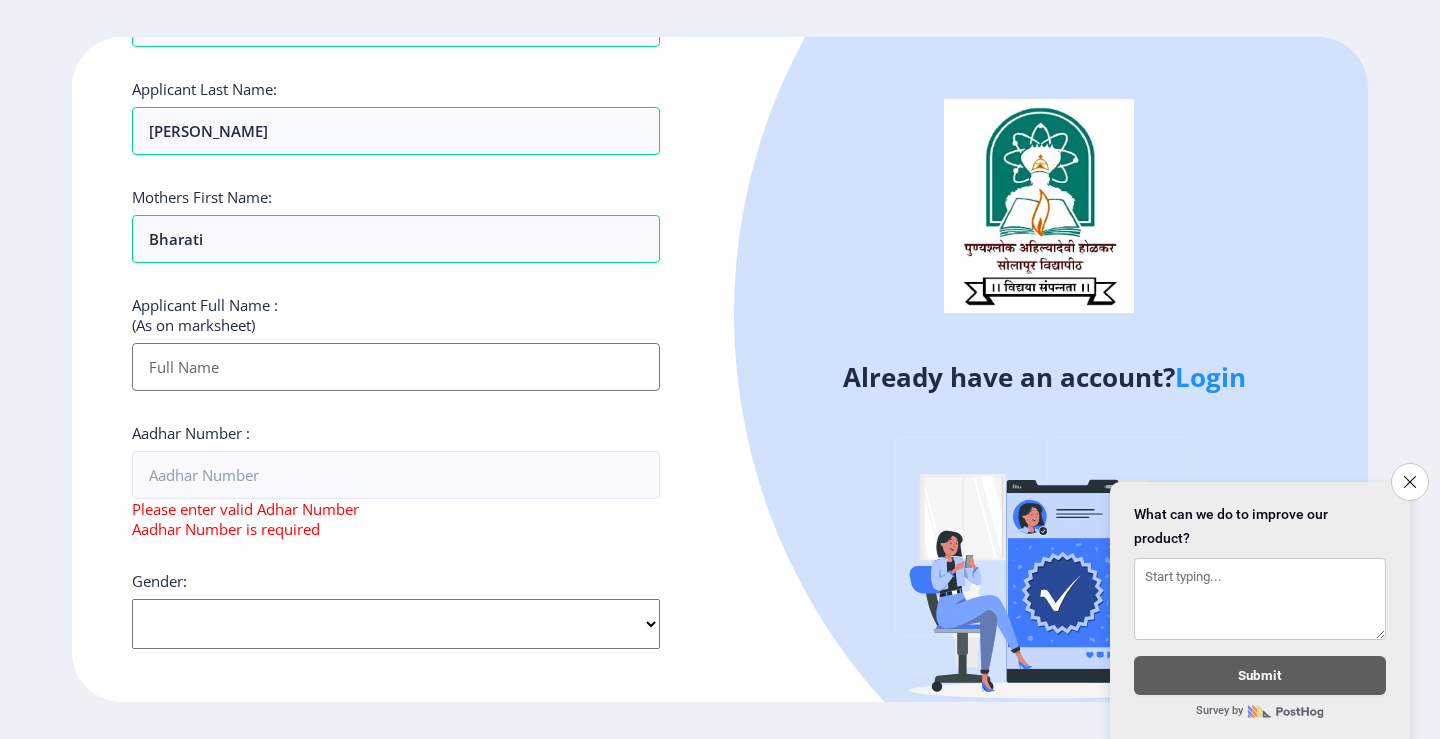 click on "Gender: Select Gender [DEMOGRAPHIC_DATA] [DEMOGRAPHIC_DATA] Other" 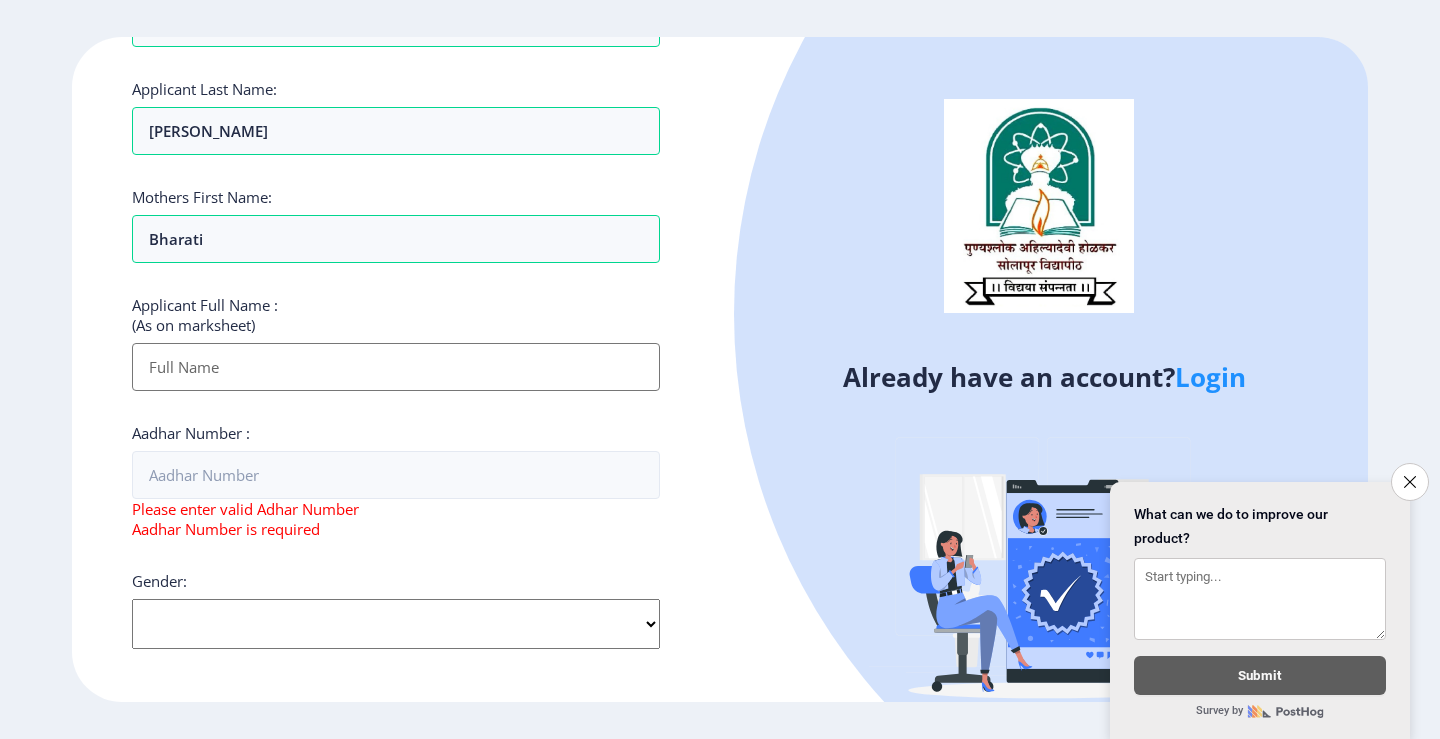 select on "[DEMOGRAPHIC_DATA]" 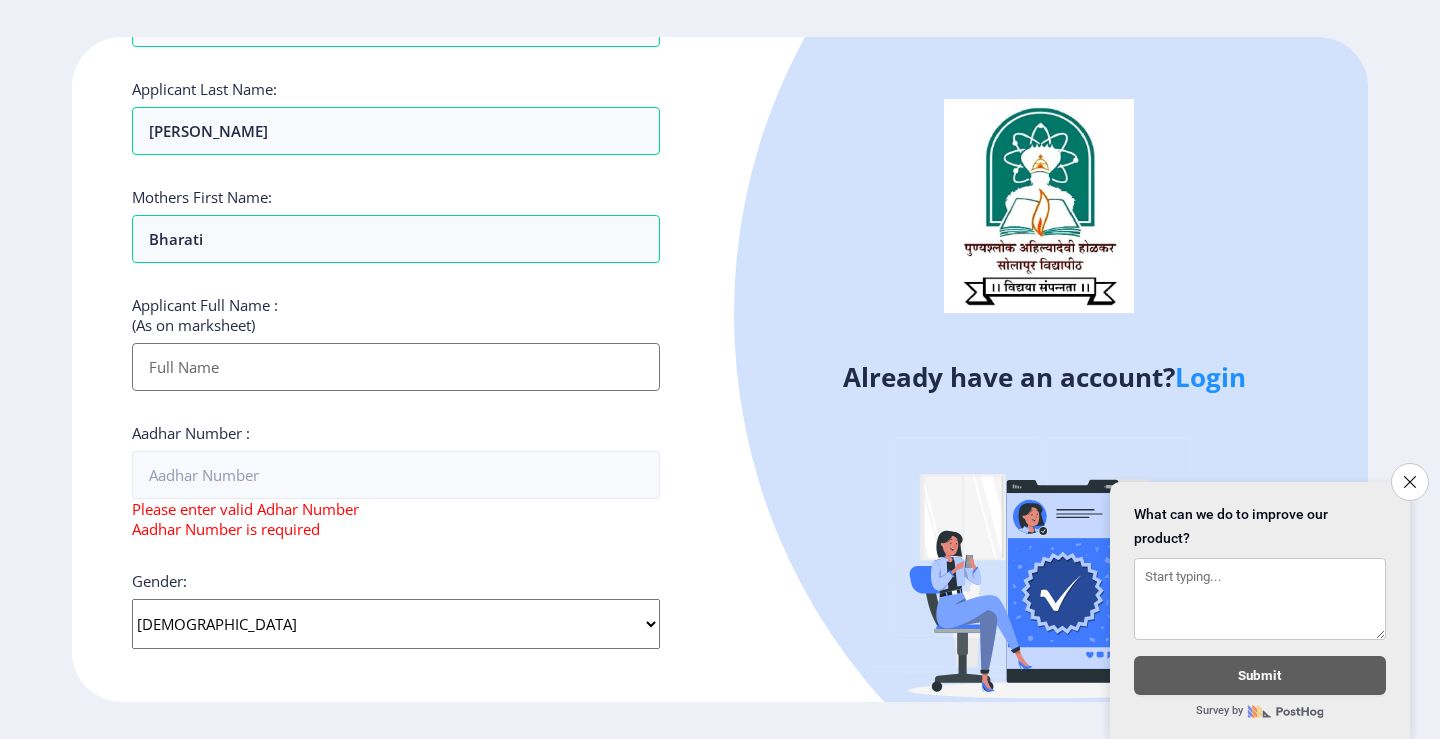 click on "Select Gender [DEMOGRAPHIC_DATA] [DEMOGRAPHIC_DATA] Other" 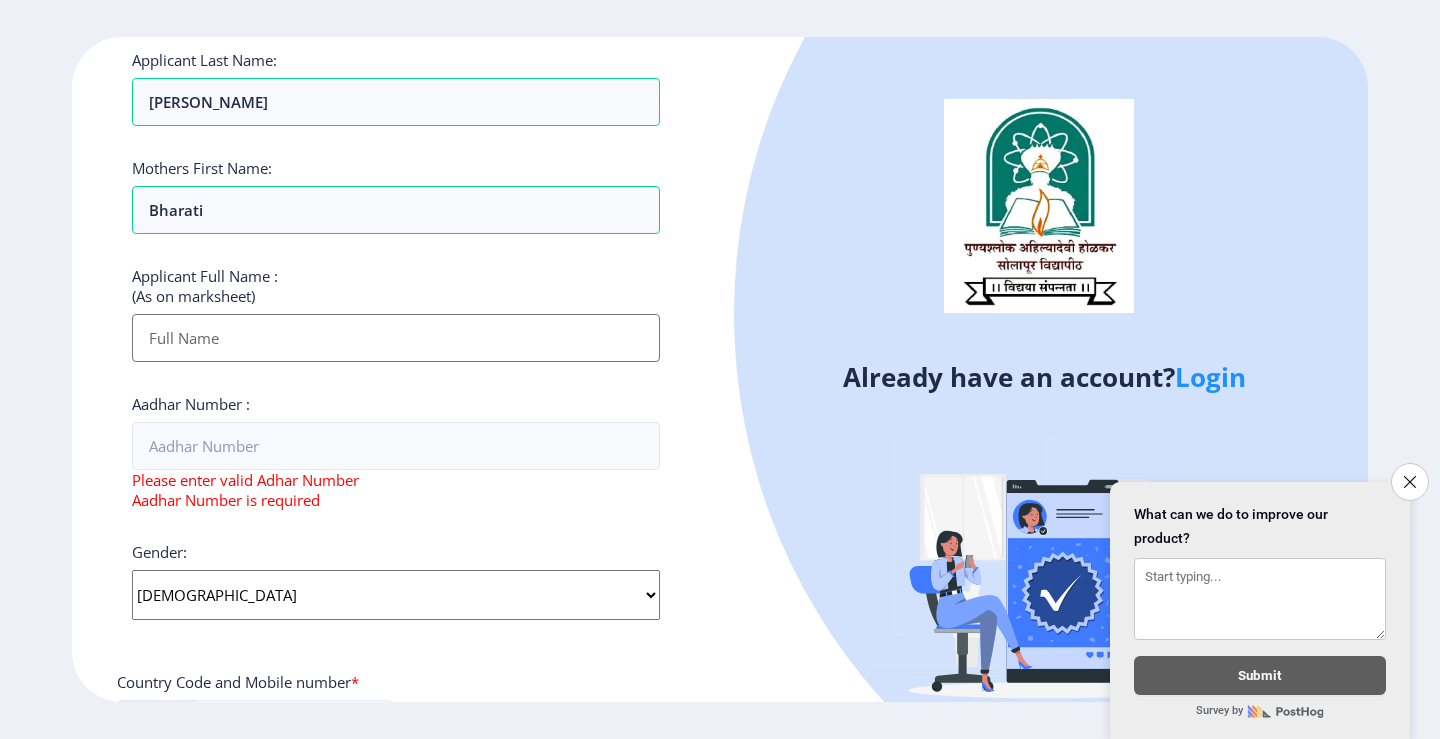 scroll, scrollTop: 300, scrollLeft: 0, axis: vertical 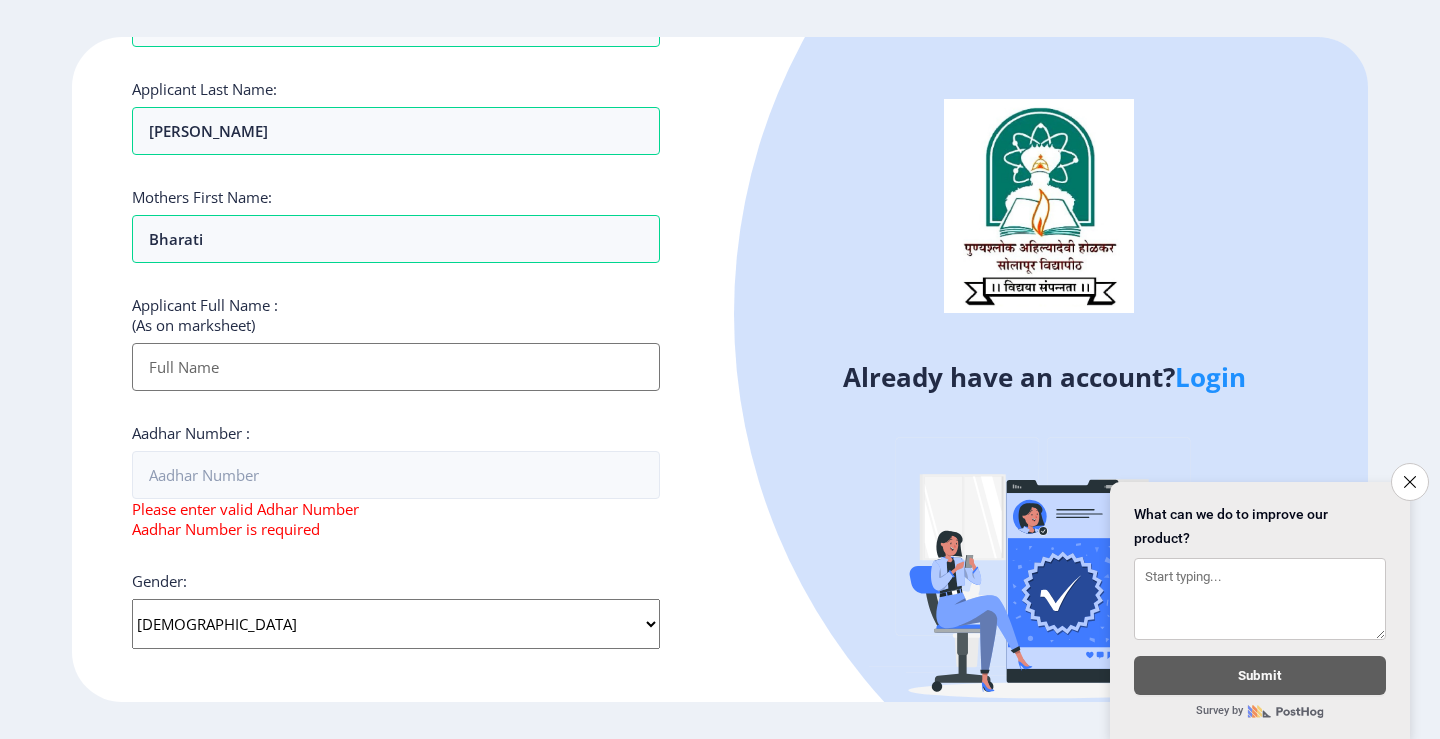 click on "Applicant First Name:" at bounding box center (396, 367) 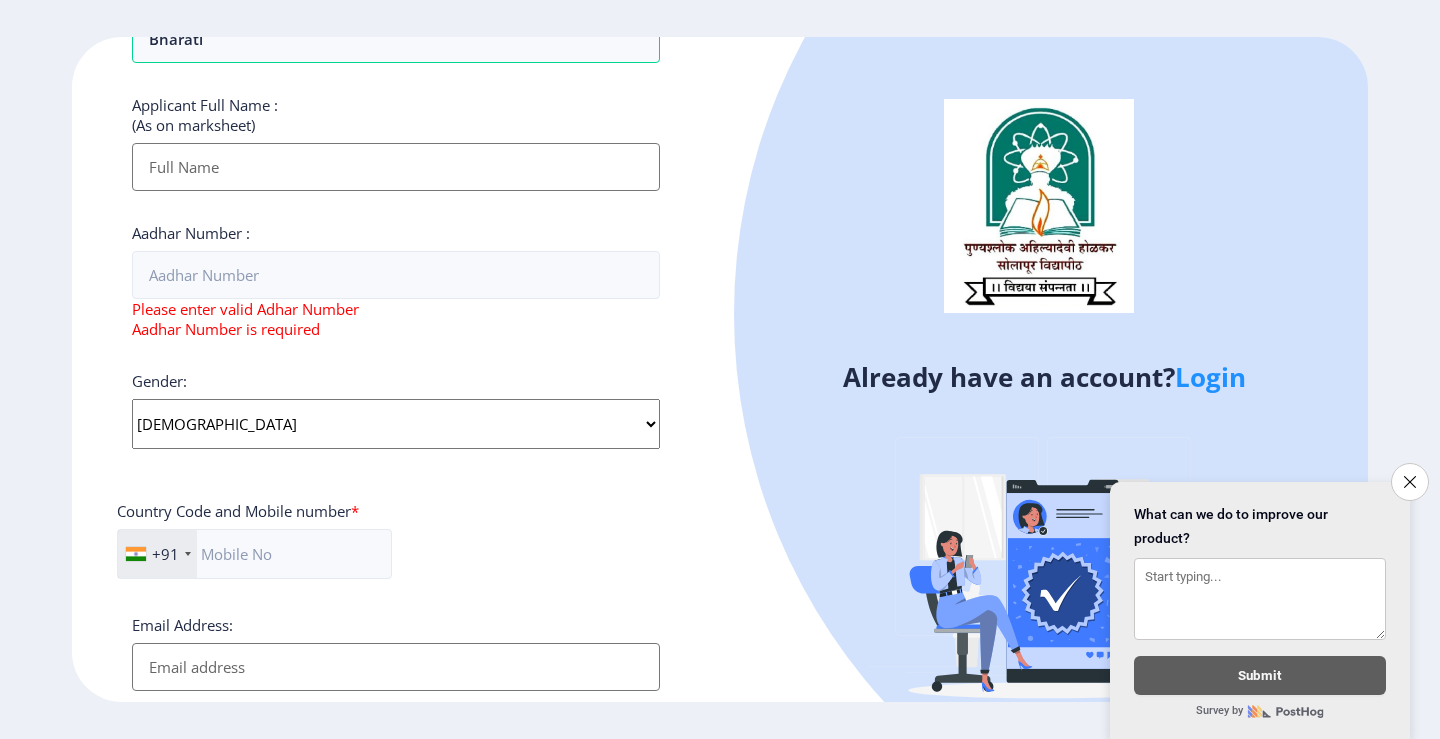 scroll, scrollTop: 600, scrollLeft: 0, axis: vertical 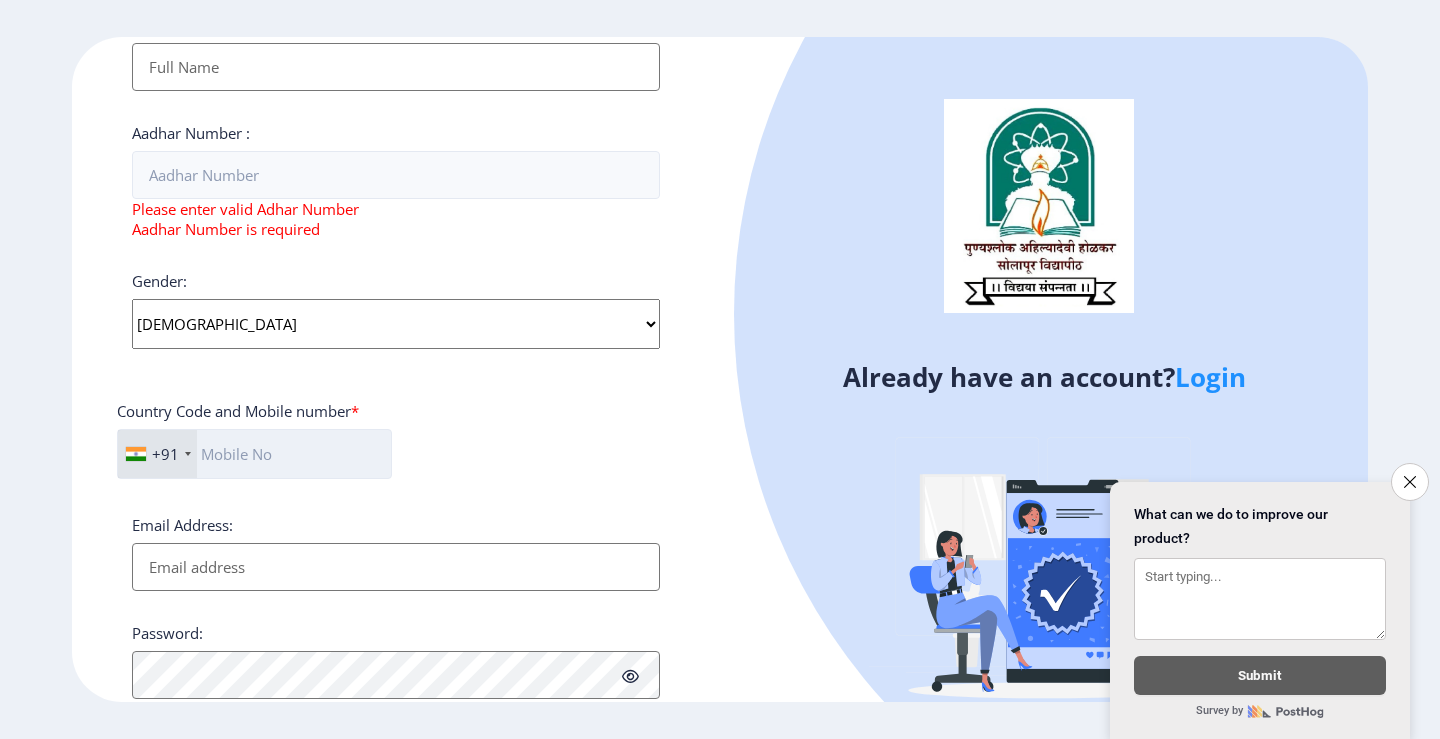 click 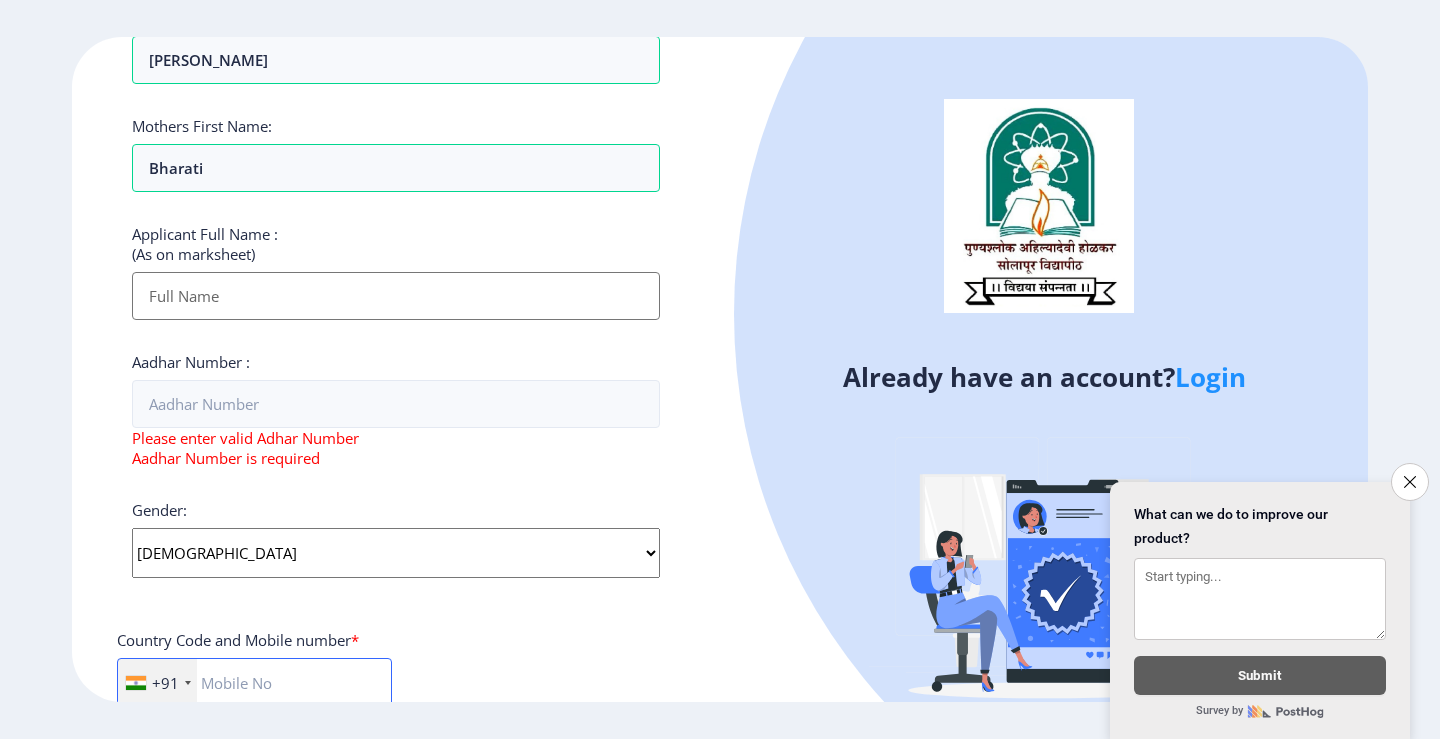 scroll, scrollTop: 300, scrollLeft: 0, axis: vertical 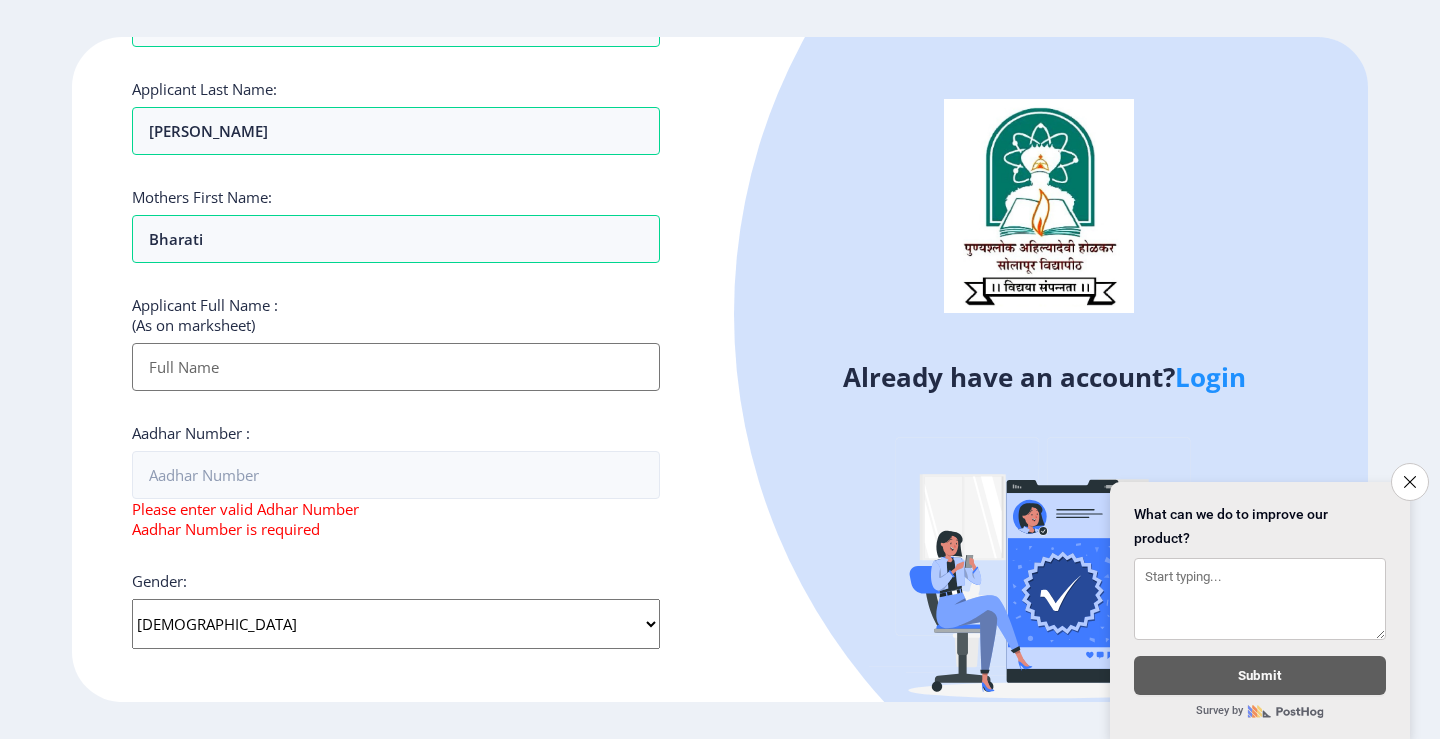 click on "Applicant First Name:" at bounding box center (396, 367) 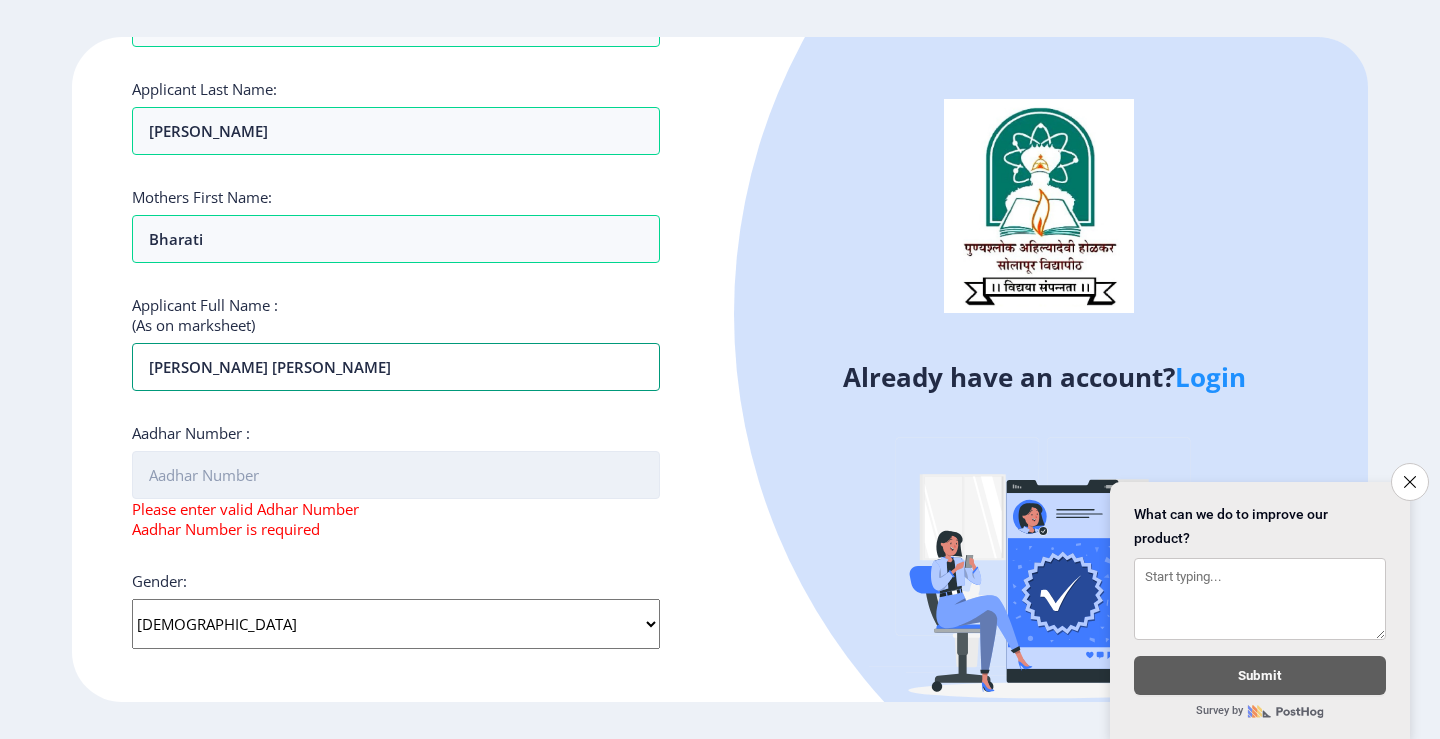 type on "[PERSON_NAME] [PERSON_NAME]" 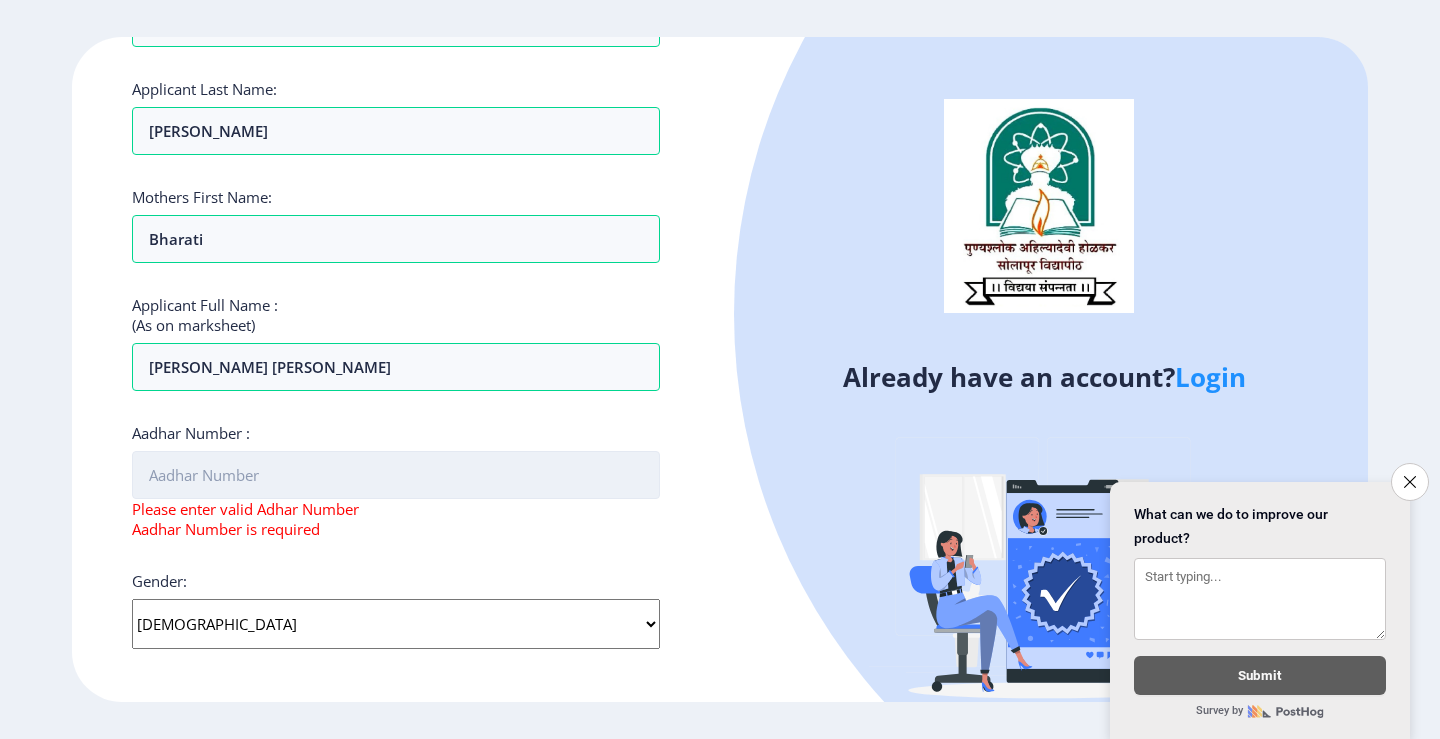 click on "Aadhar Number :" at bounding box center [396, 475] 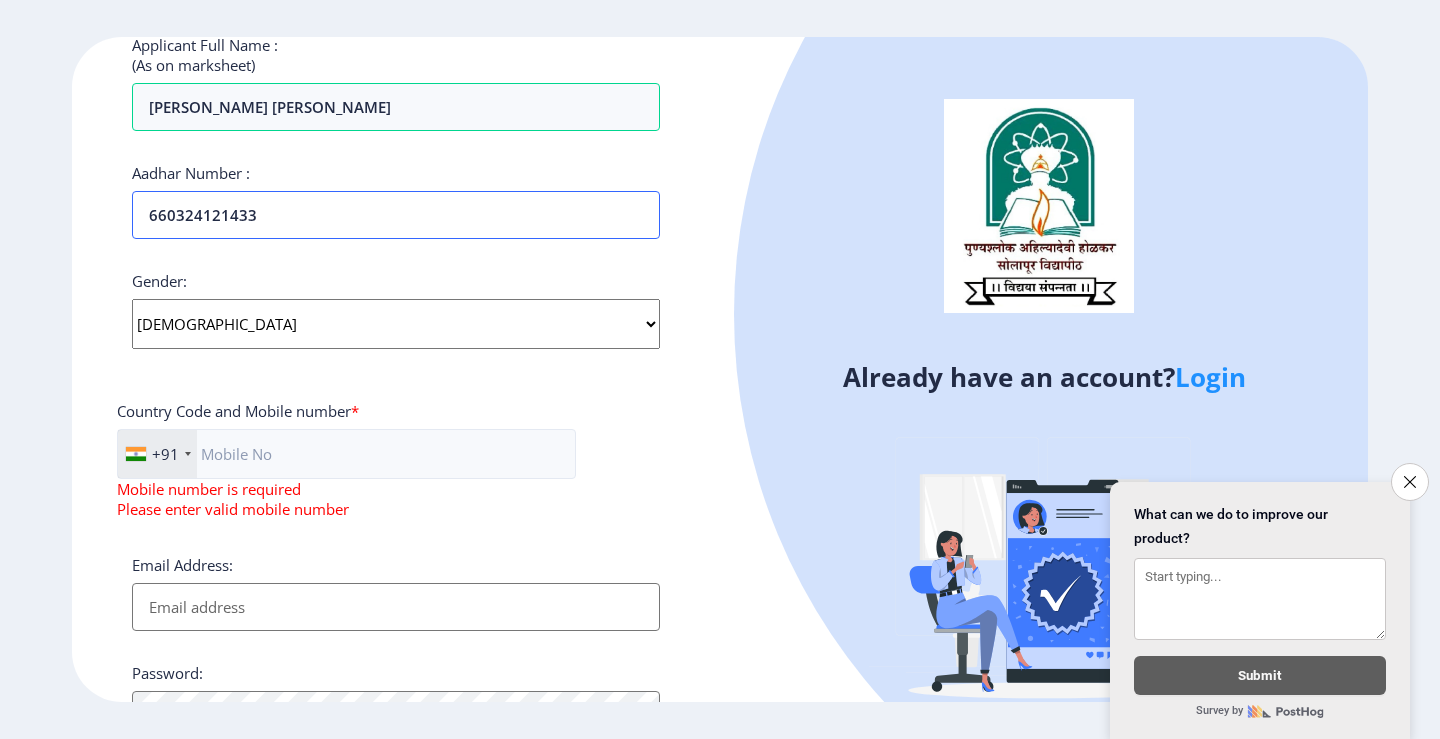 scroll, scrollTop: 600, scrollLeft: 0, axis: vertical 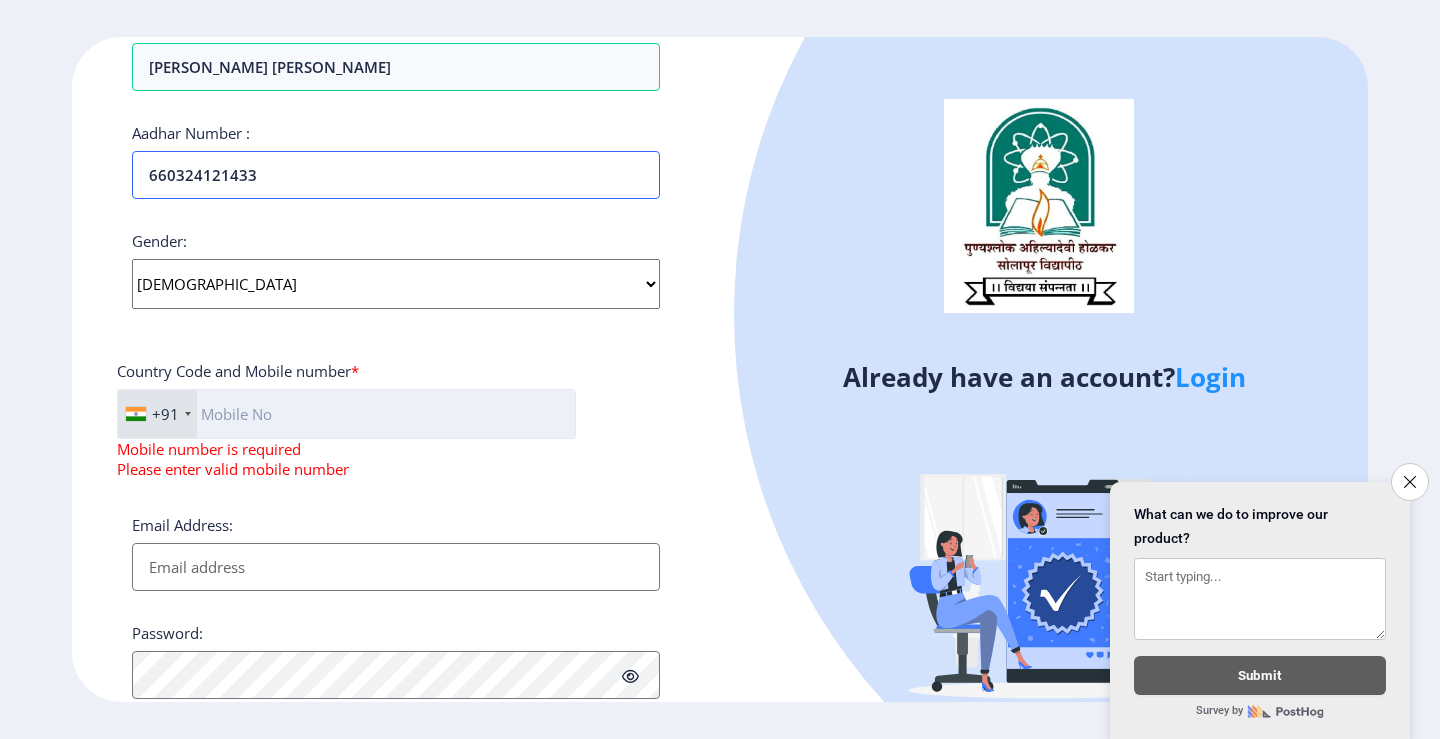 type on "660324121433" 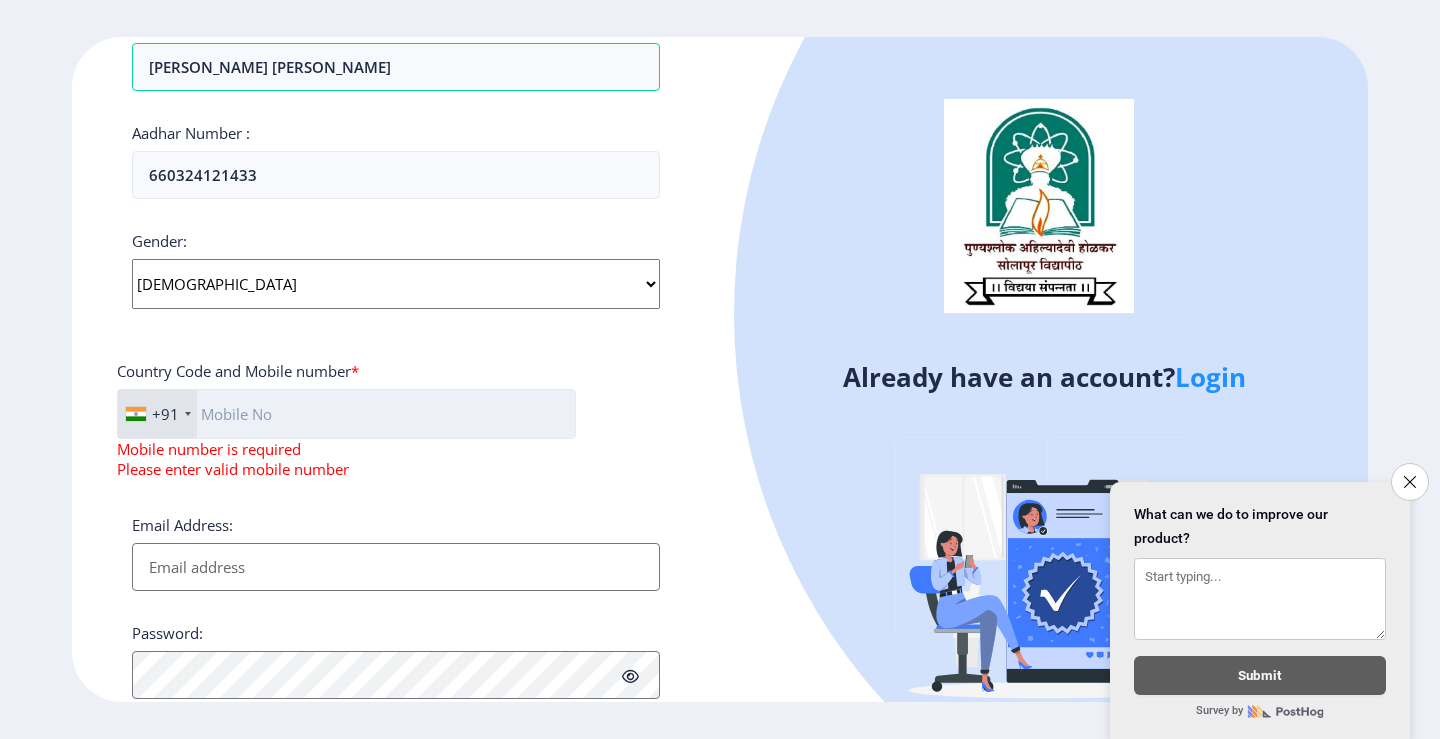 click 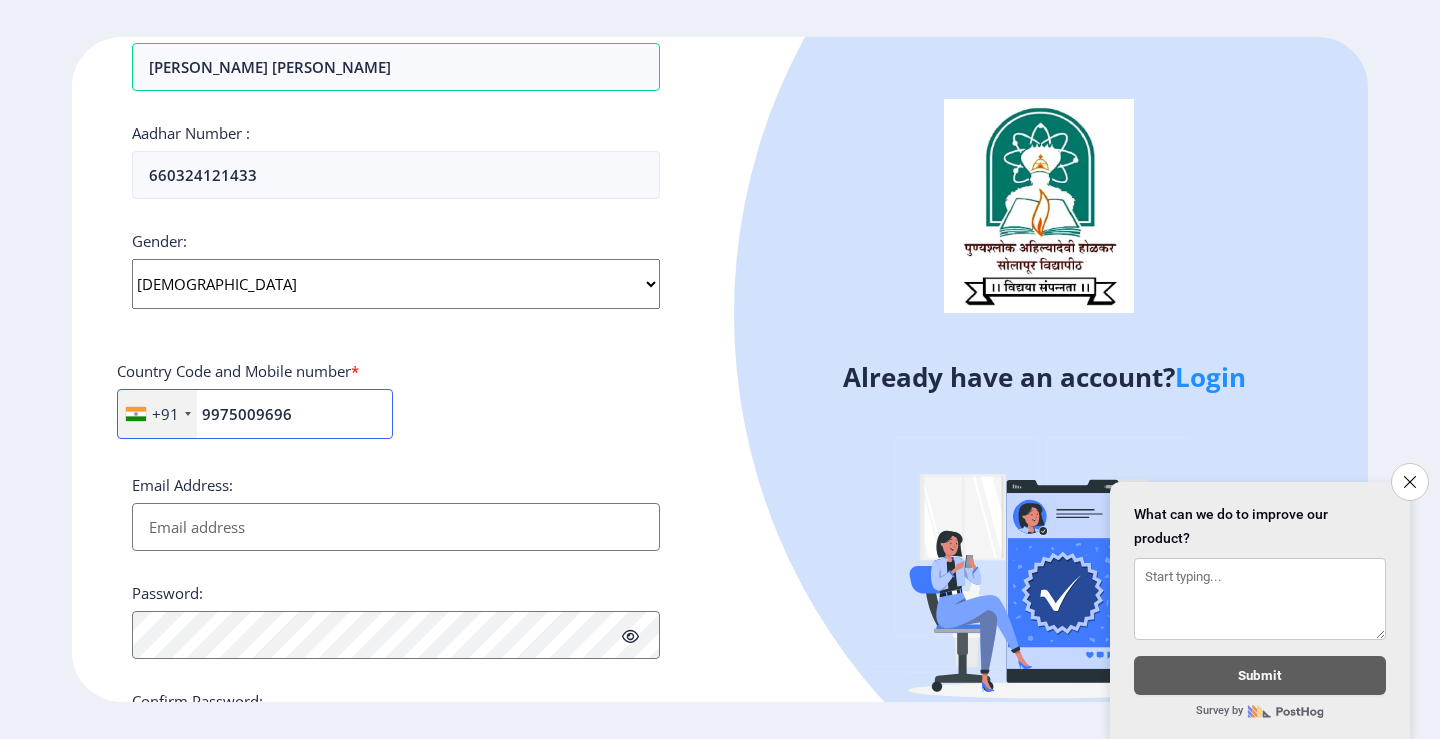 type on "9975009696" 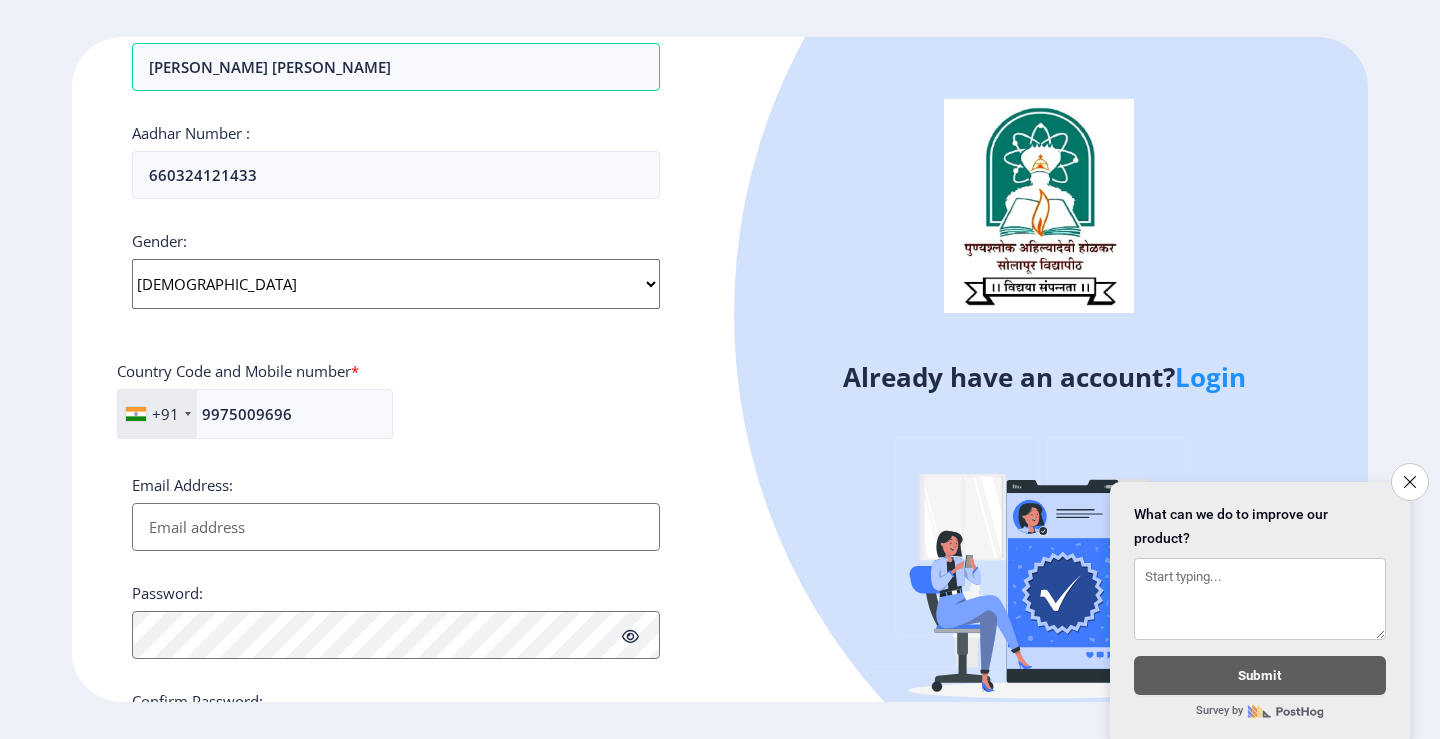 click on "Email Address:" at bounding box center [396, 527] 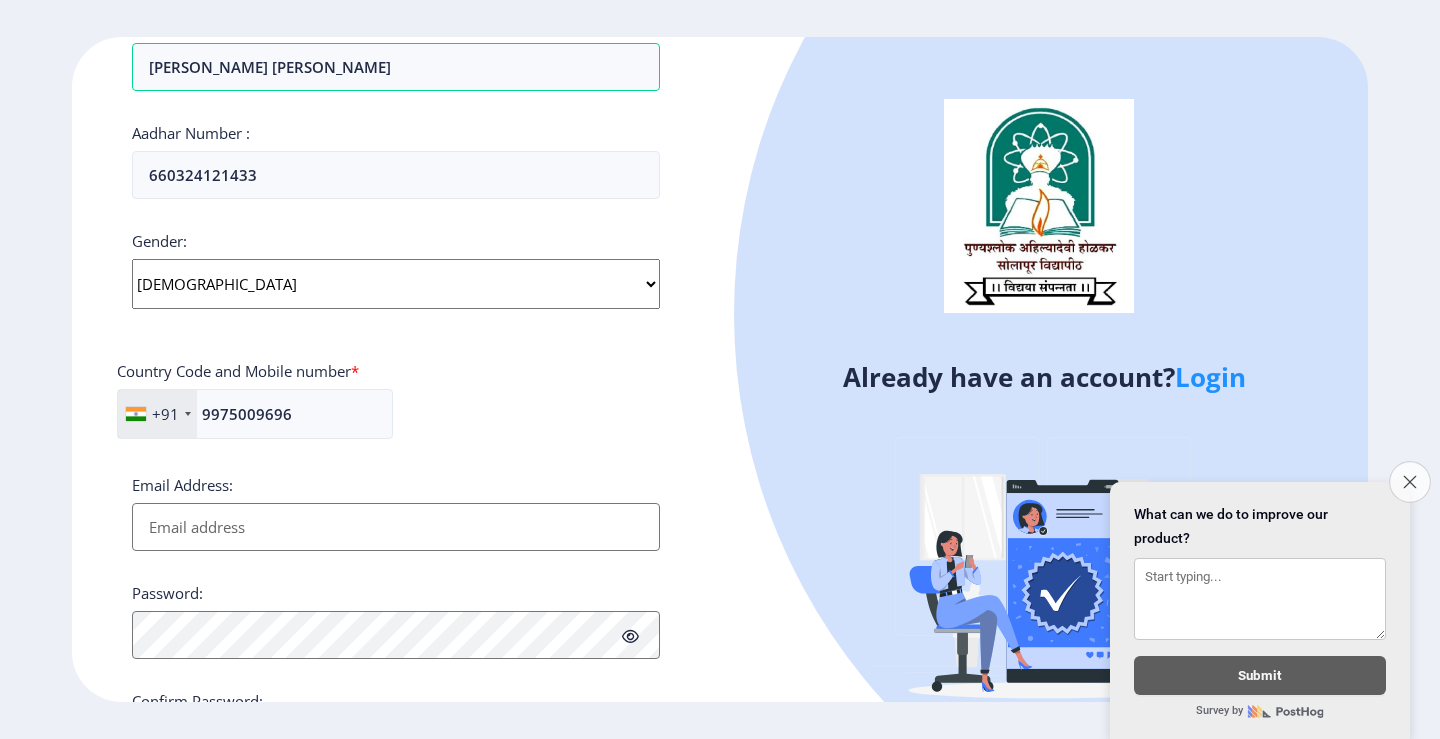click on "Close survey" 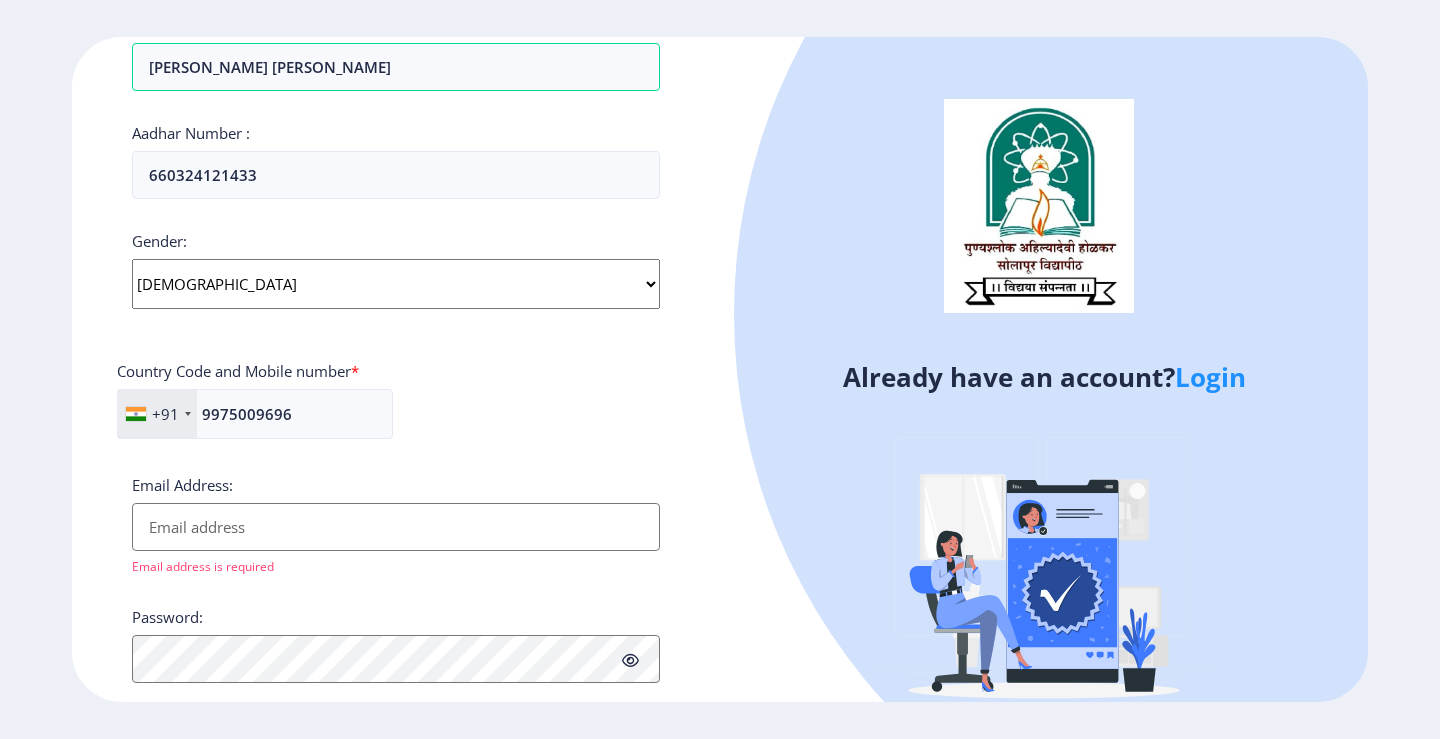 click on "Email Address:" at bounding box center [396, 527] 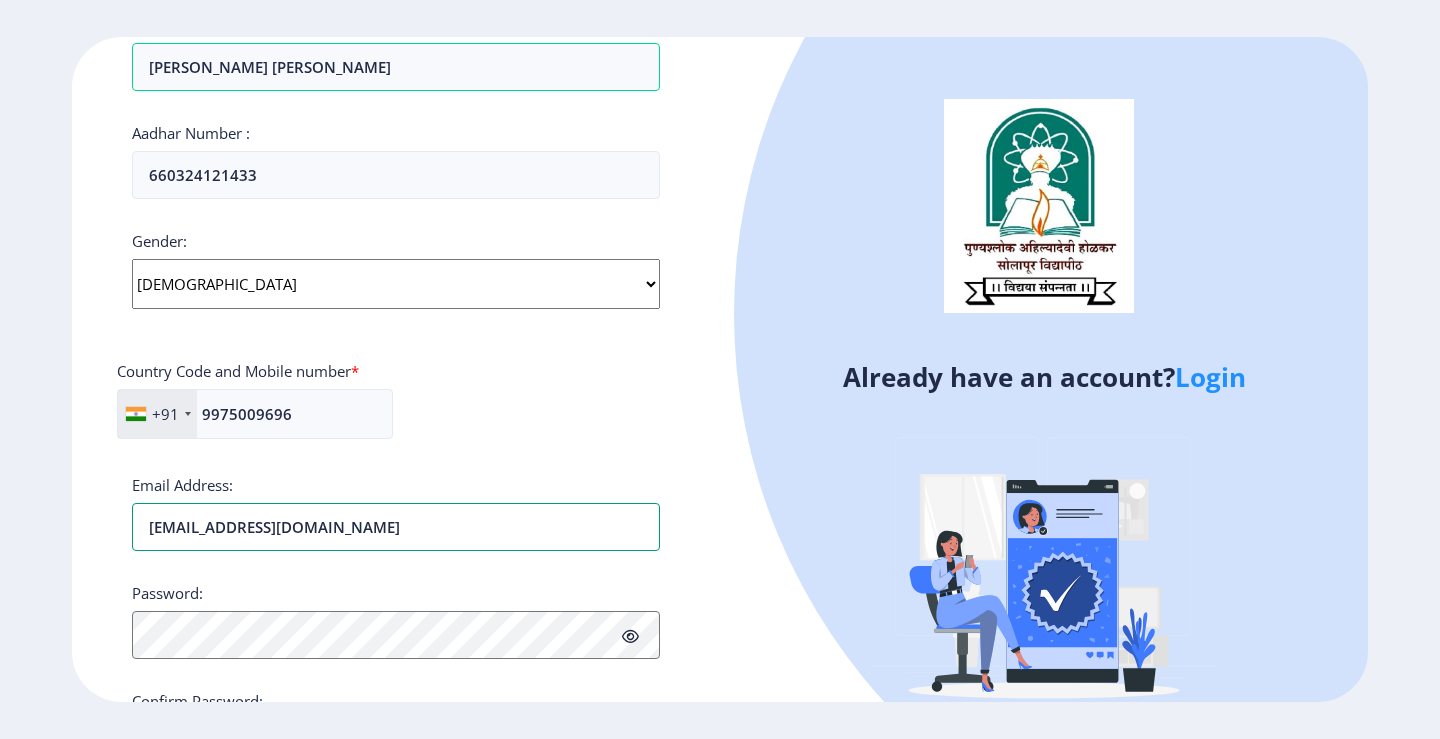 type on "[EMAIL_ADDRESS][DOMAIN_NAME]" 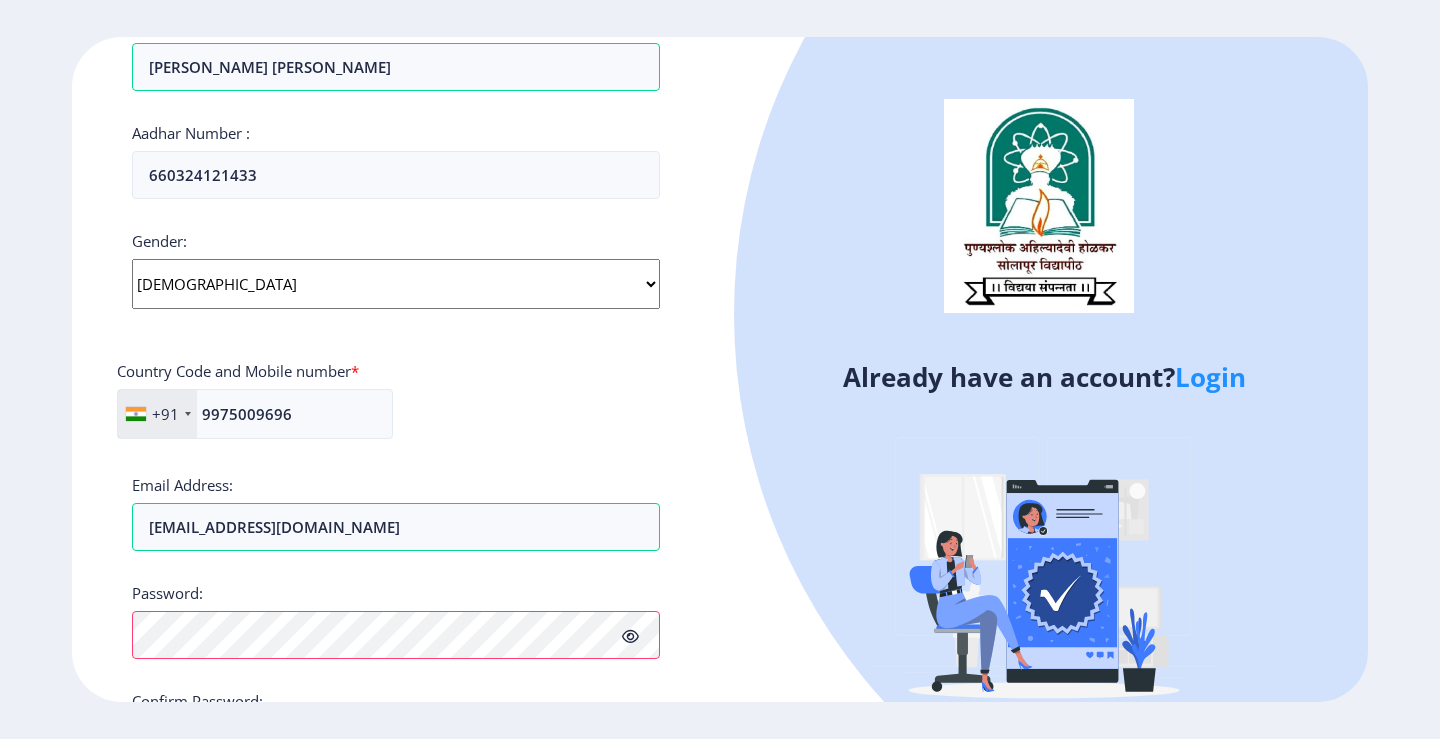 click 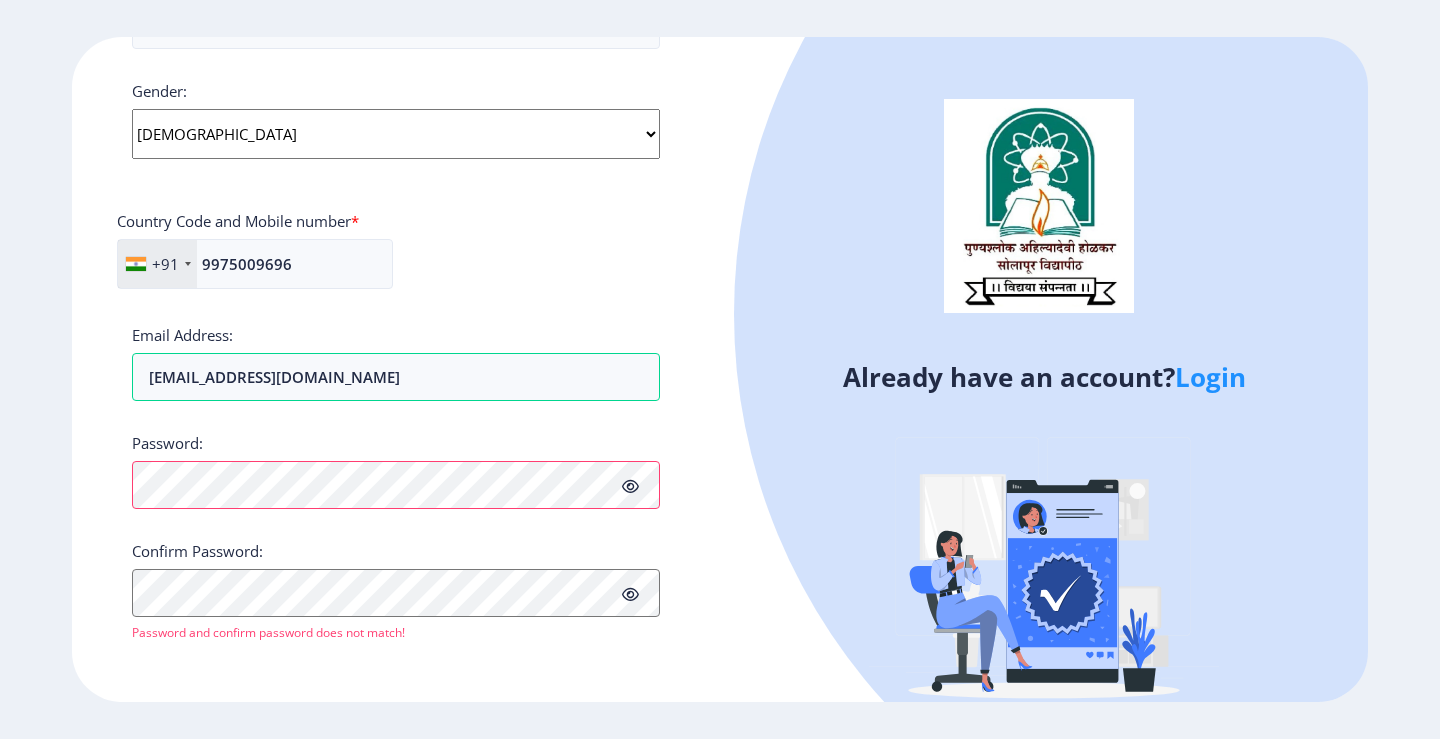 scroll, scrollTop: 751, scrollLeft: 0, axis: vertical 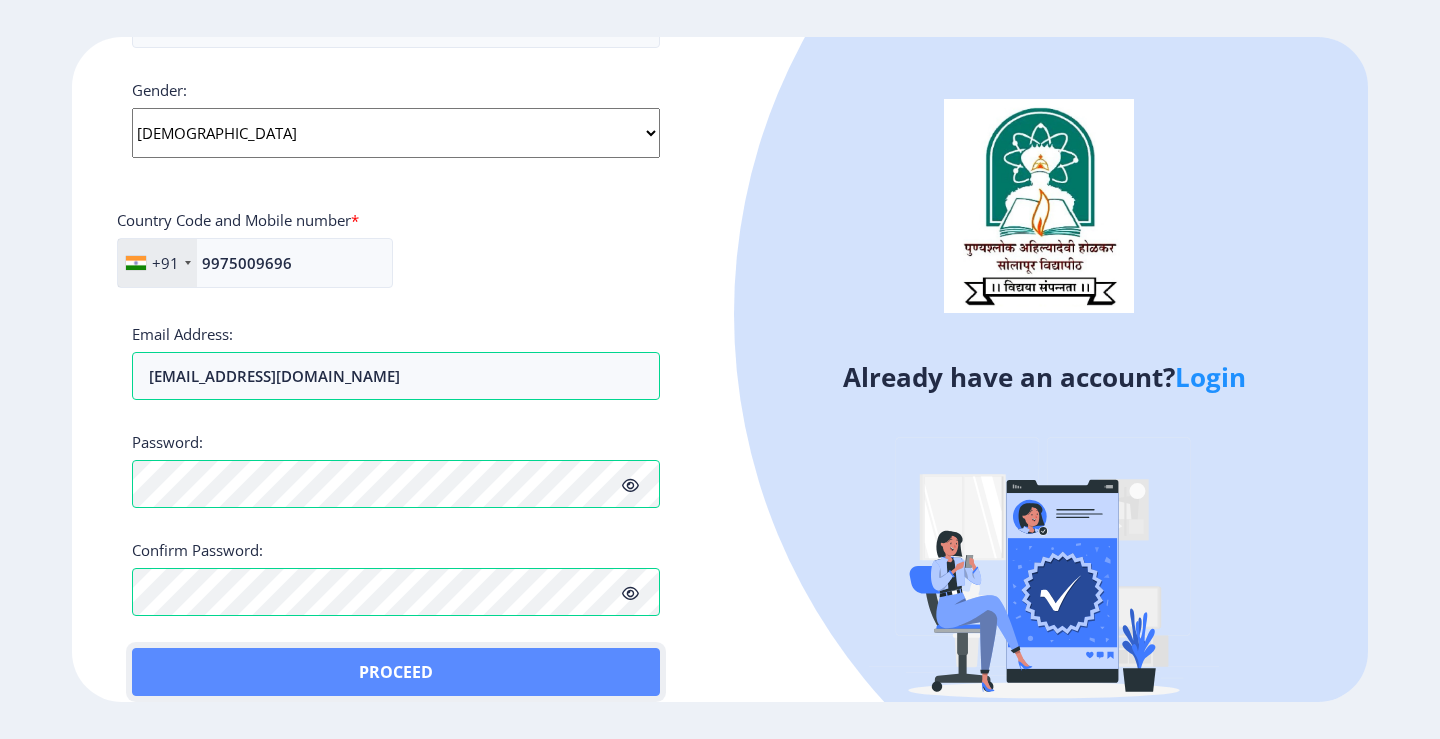 click on "Proceed" 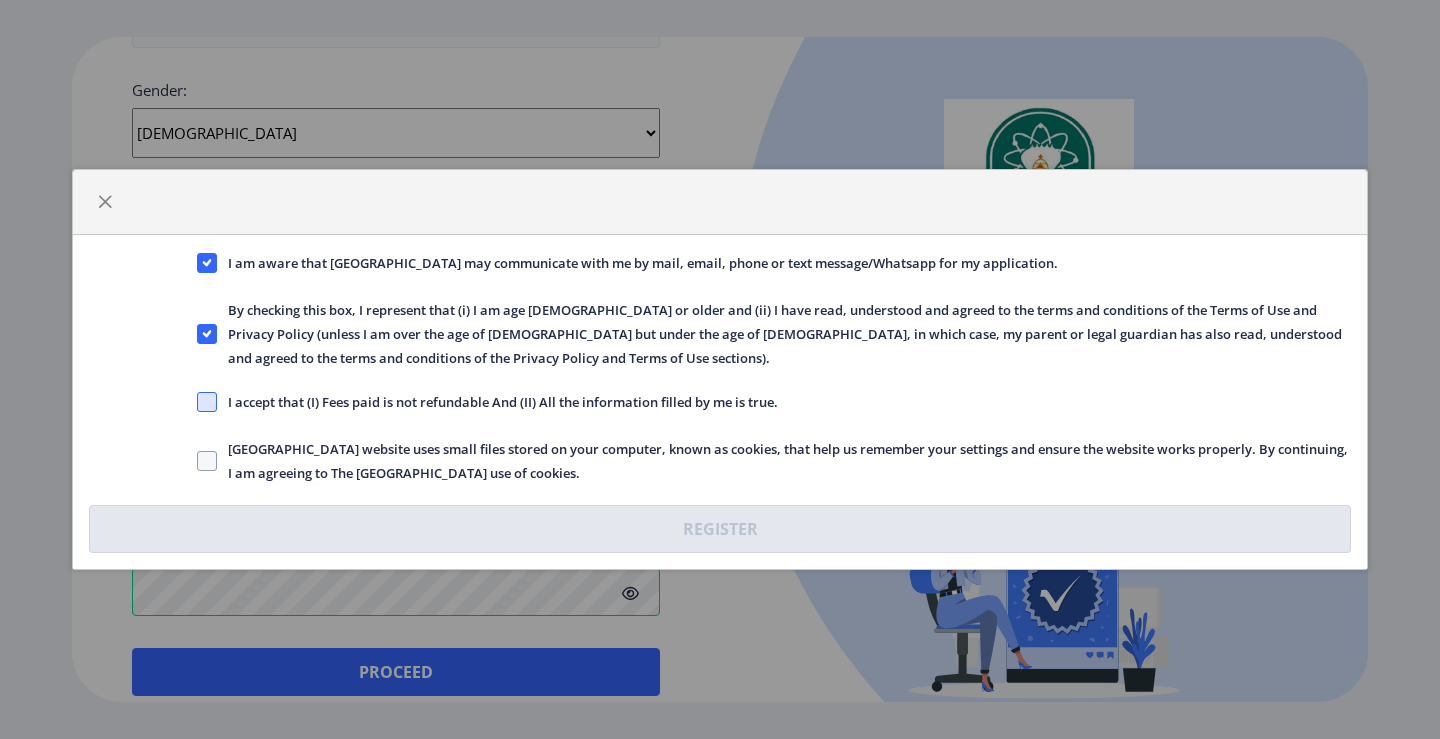 click 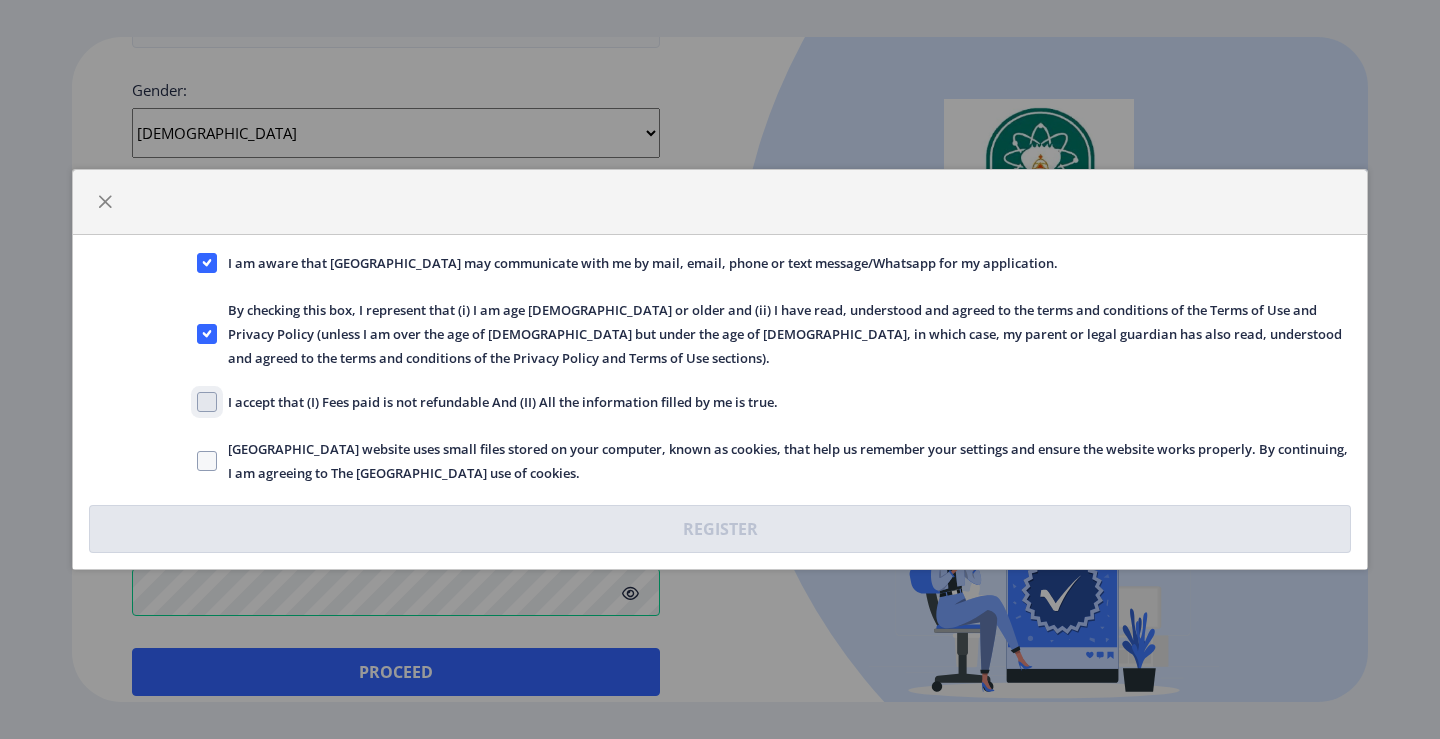 click on "I accept that (I) Fees paid is not refundable And (II) All the information filled by me is true." 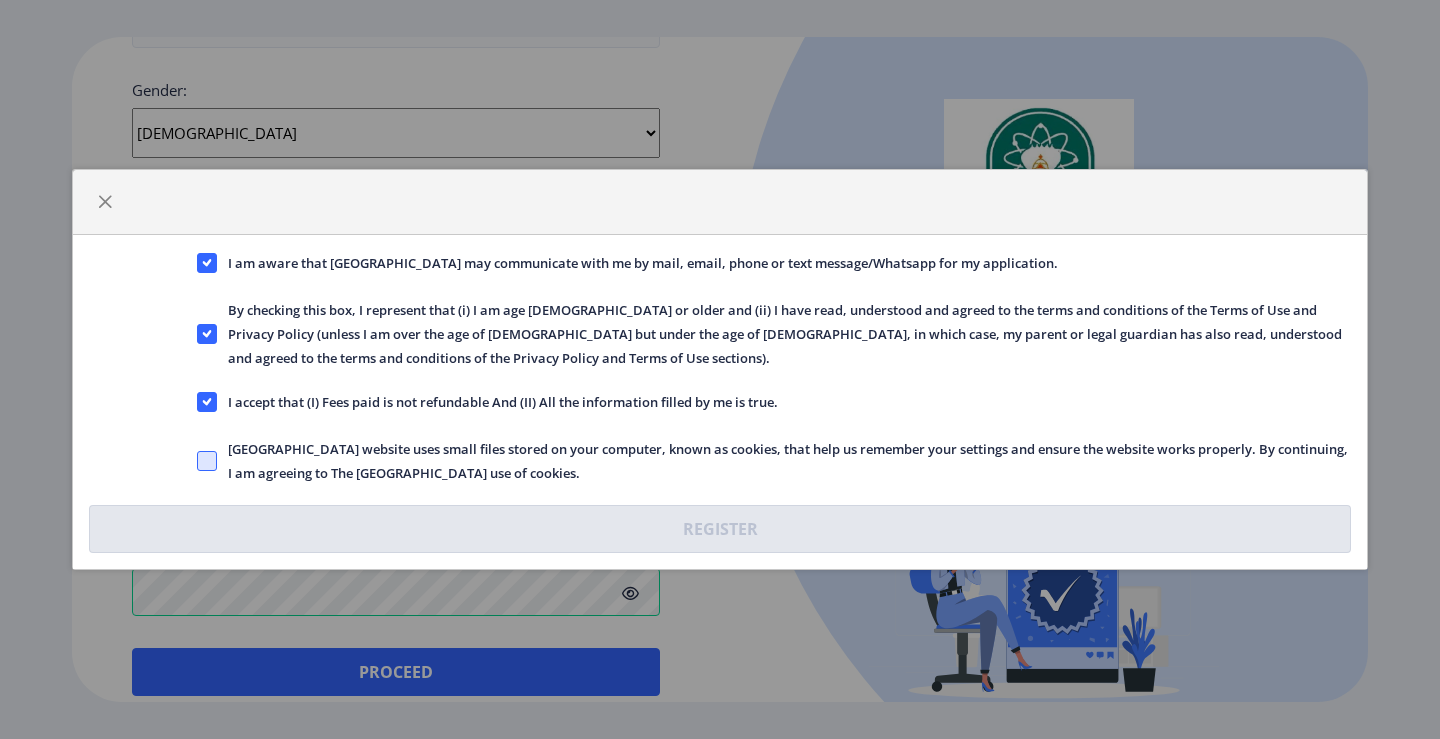 click 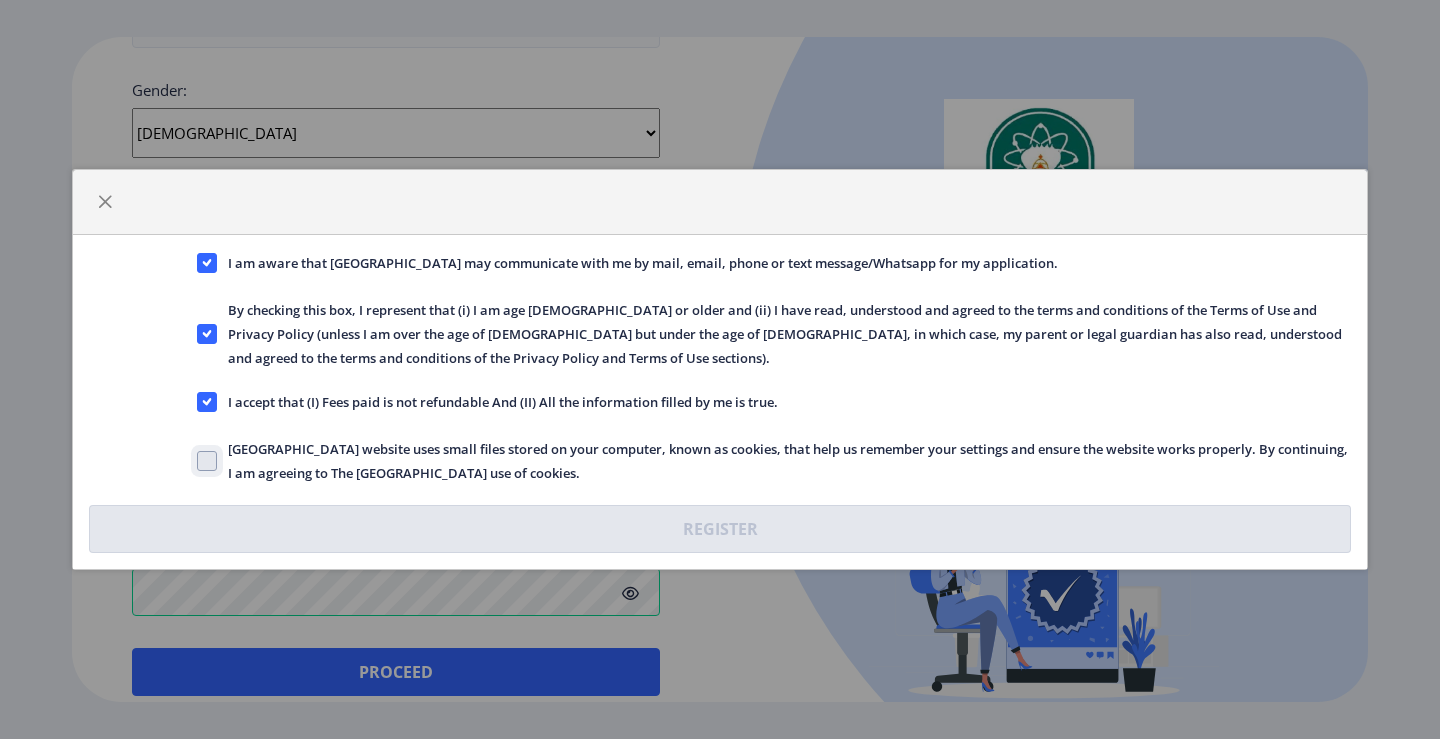 click on "[GEOGRAPHIC_DATA] website uses small files stored on your computer, known as cookies, that help us remember your settings and ensure the website works properly. By continuing, I am agreeing to The [GEOGRAPHIC_DATA] use of cookies." 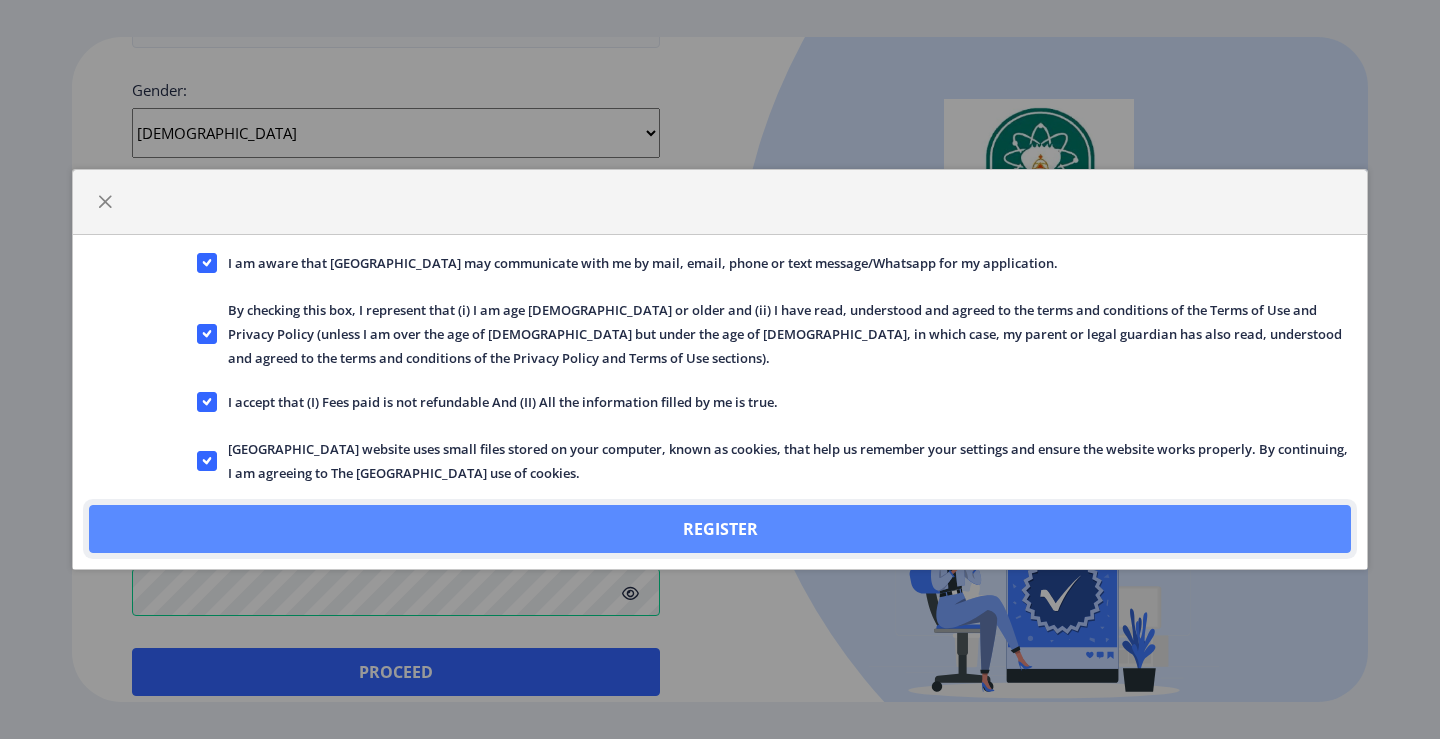 click on "Register" 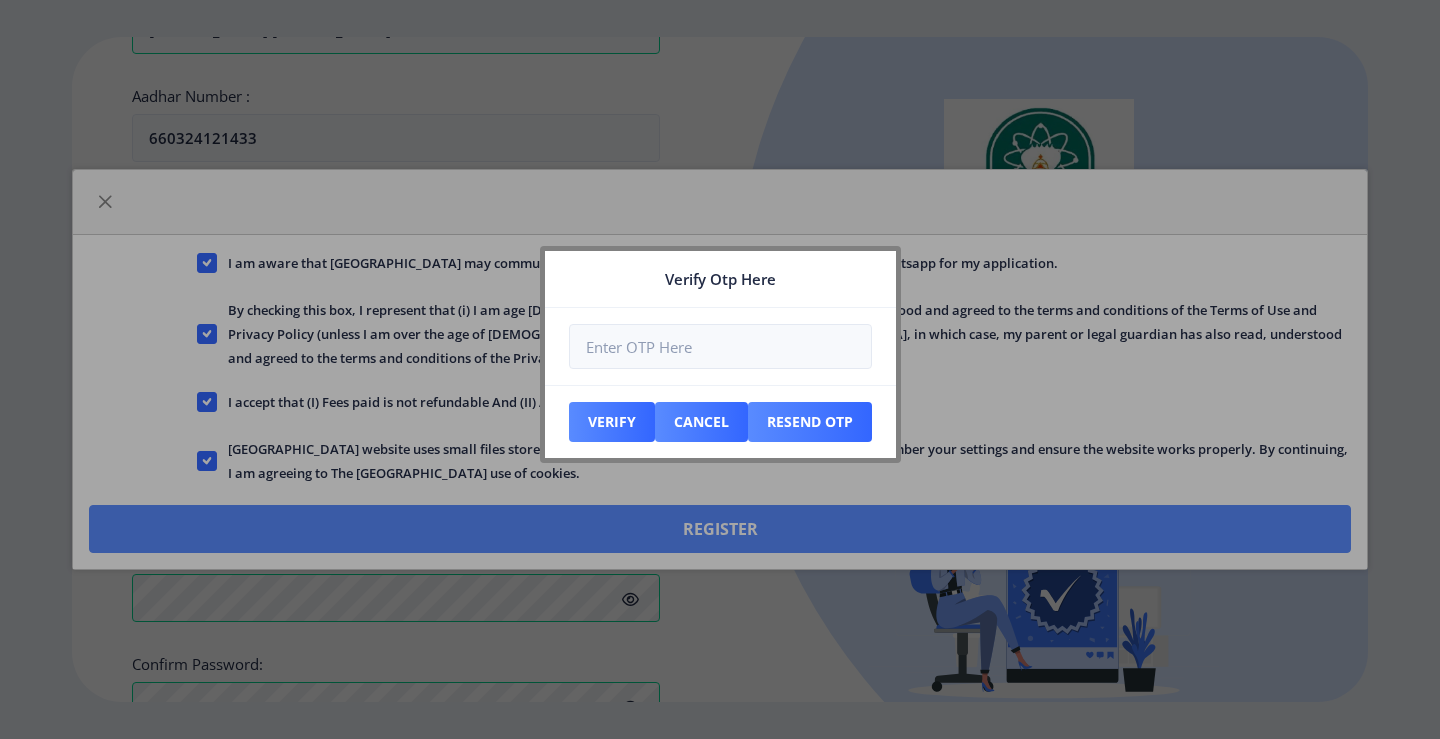 scroll, scrollTop: 865, scrollLeft: 0, axis: vertical 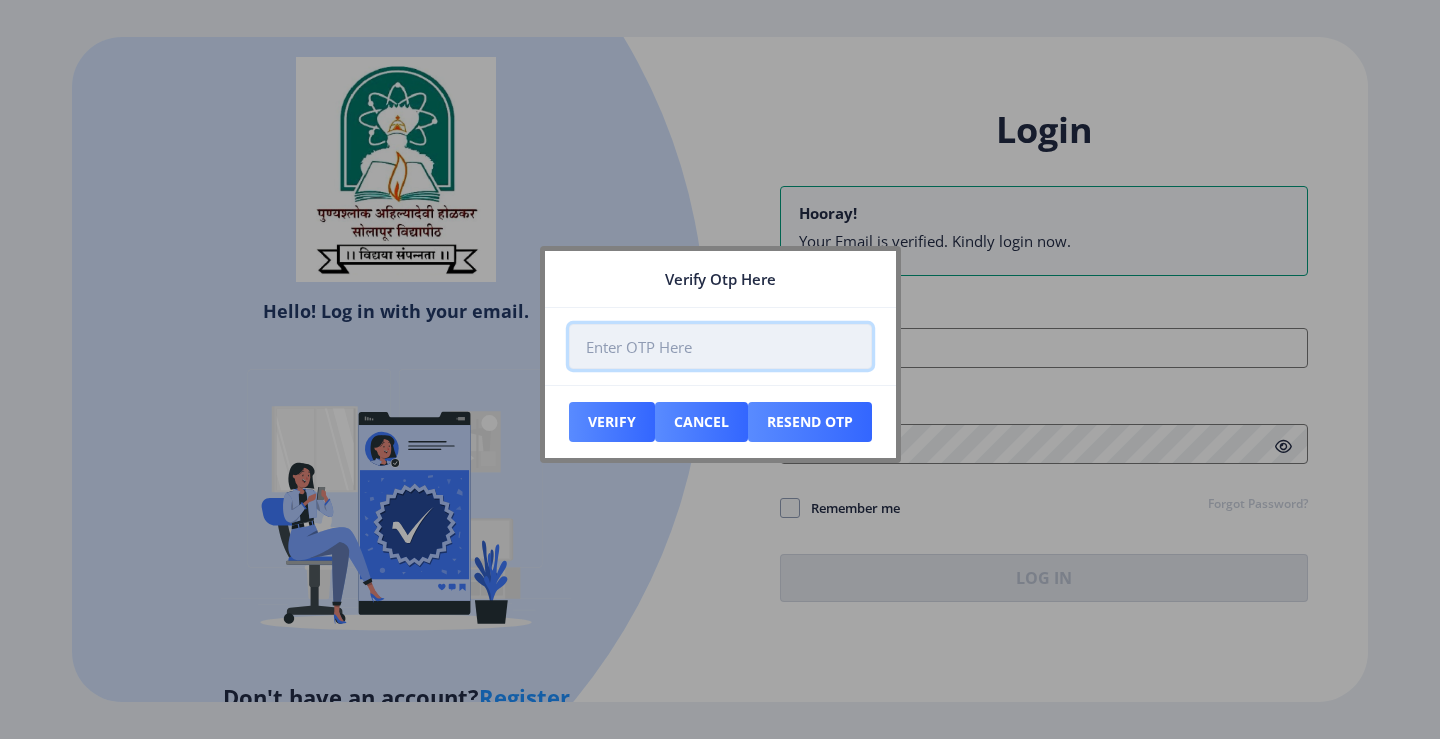 click at bounding box center (720, 346) 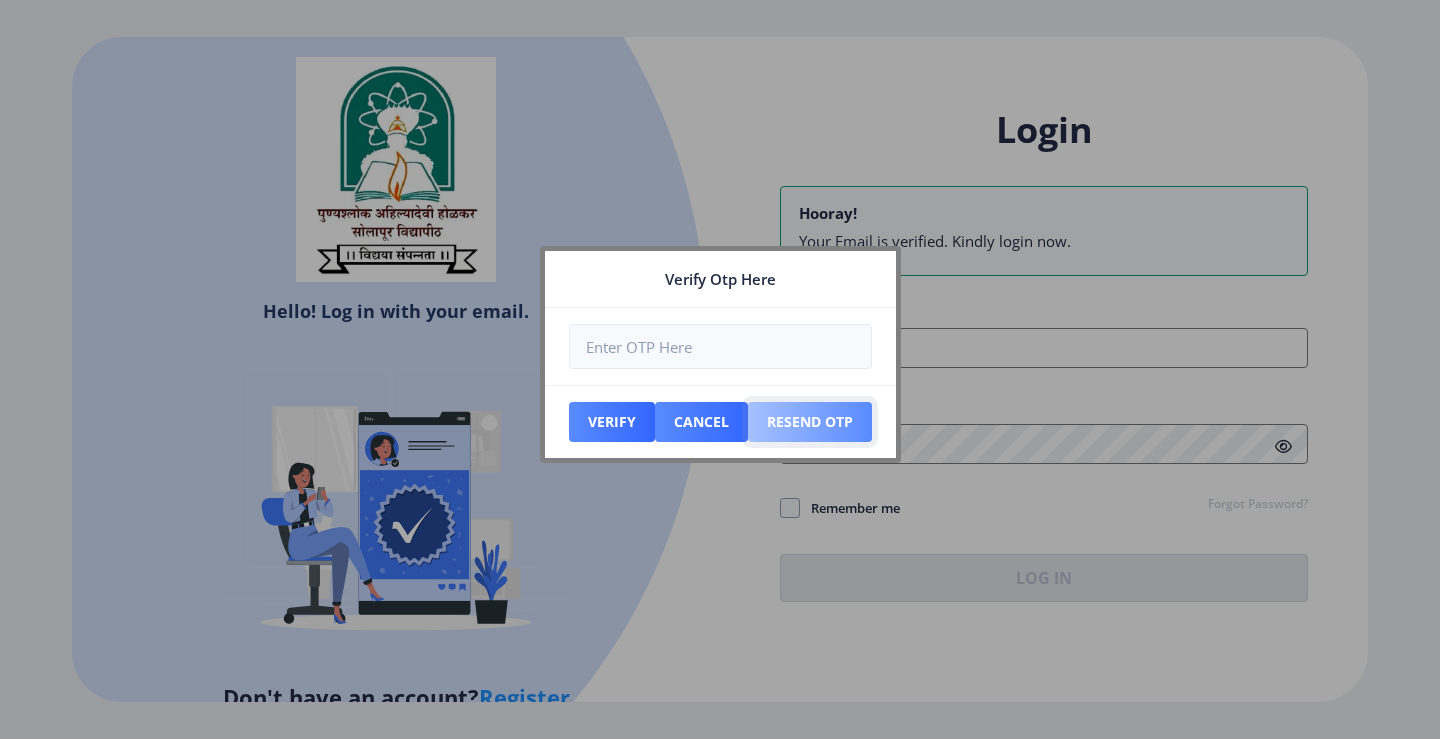 click on "Resend Otp" at bounding box center (612, 422) 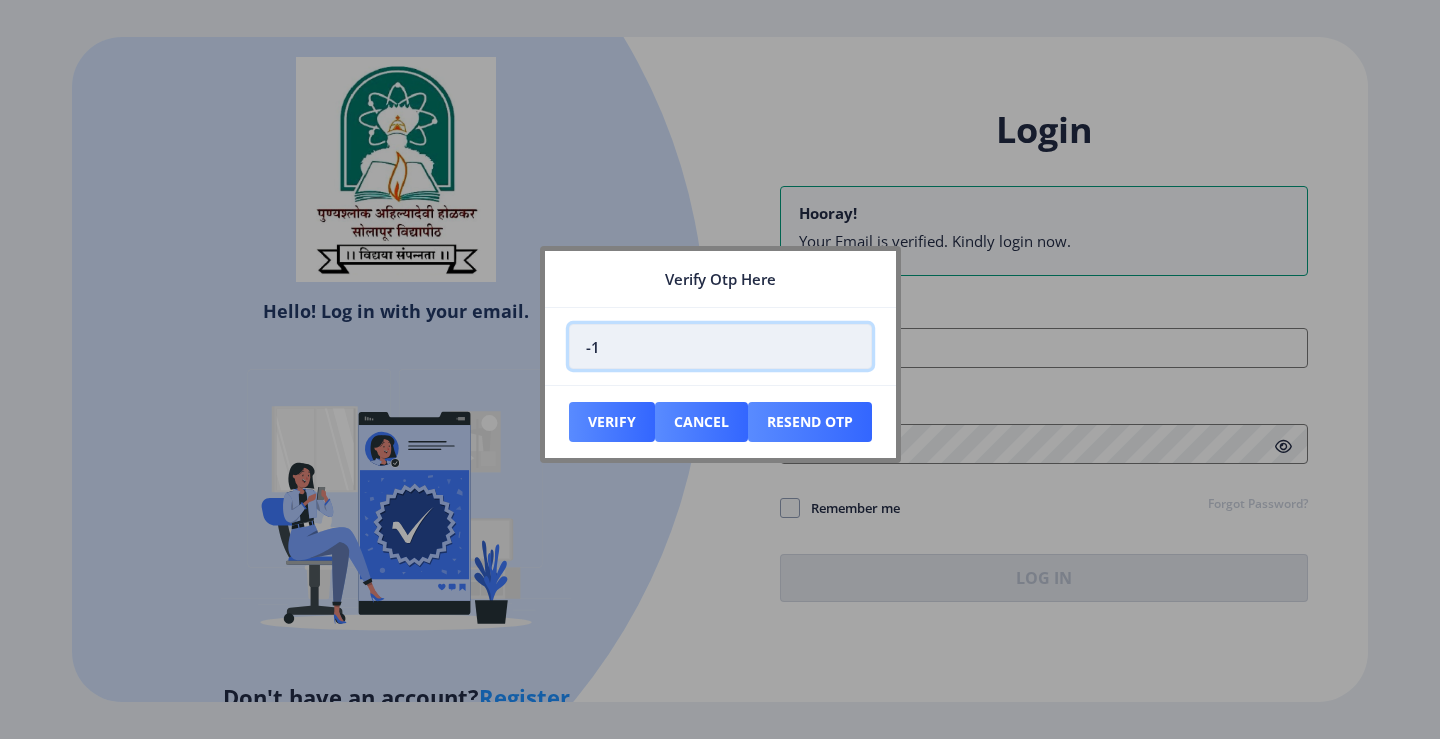 click on "-1" at bounding box center [720, 346] 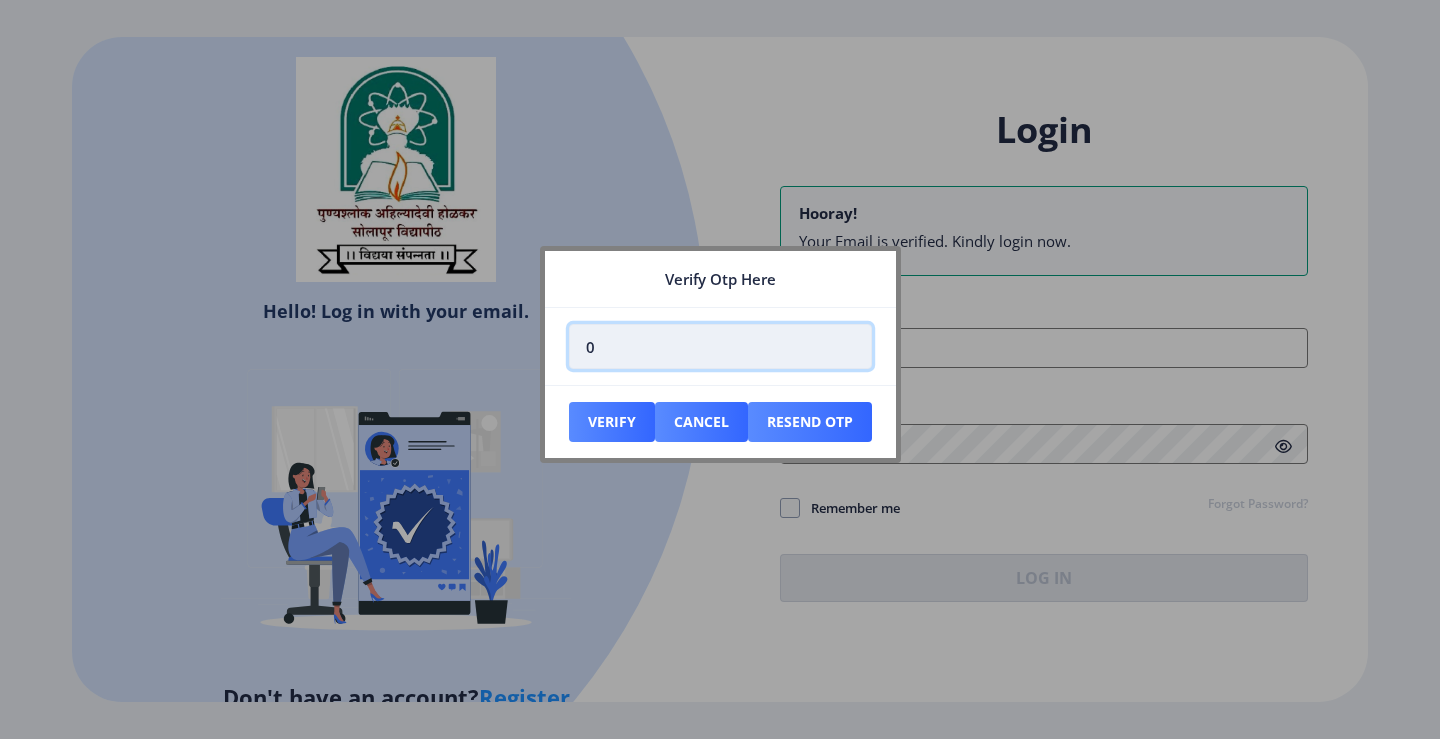 type on "0" 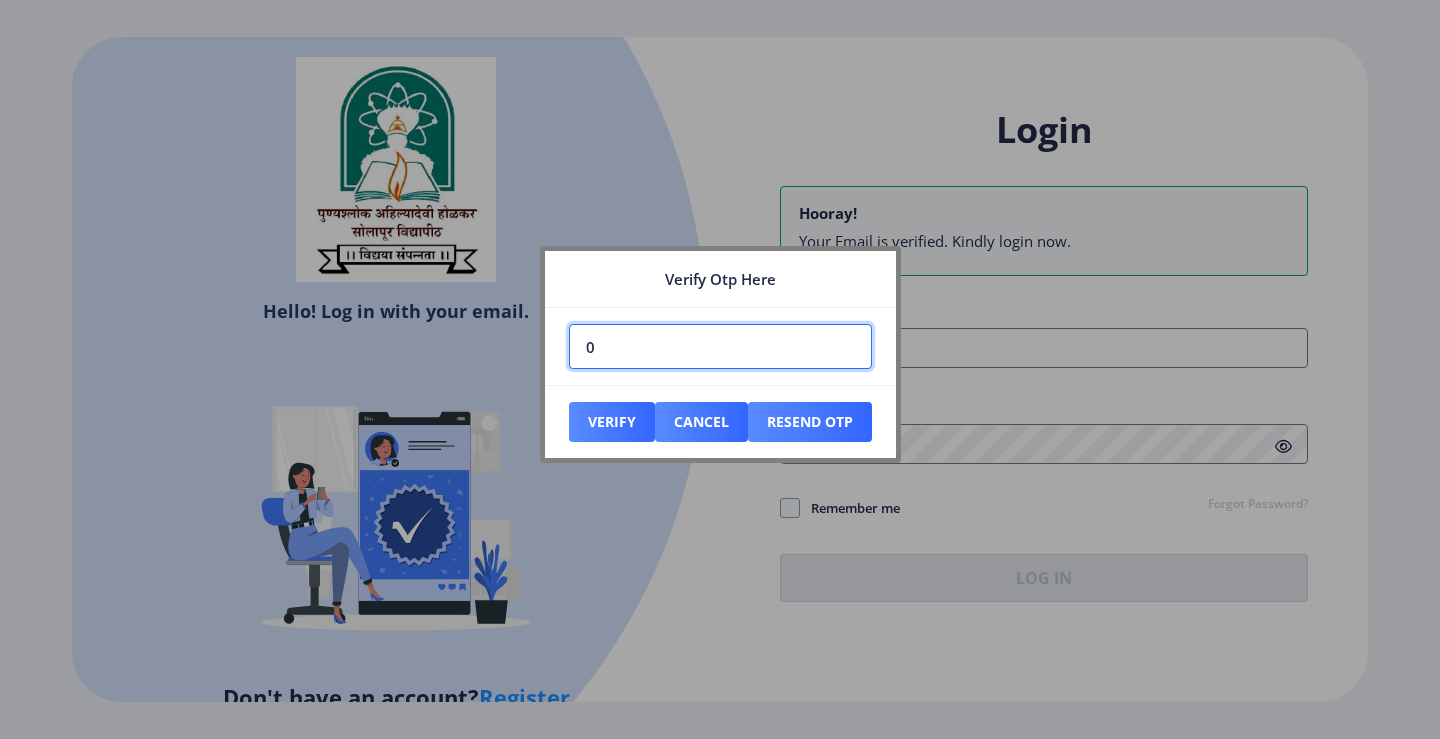 drag, startPoint x: 723, startPoint y: 345, endPoint x: 538, endPoint y: 350, distance: 185.06755 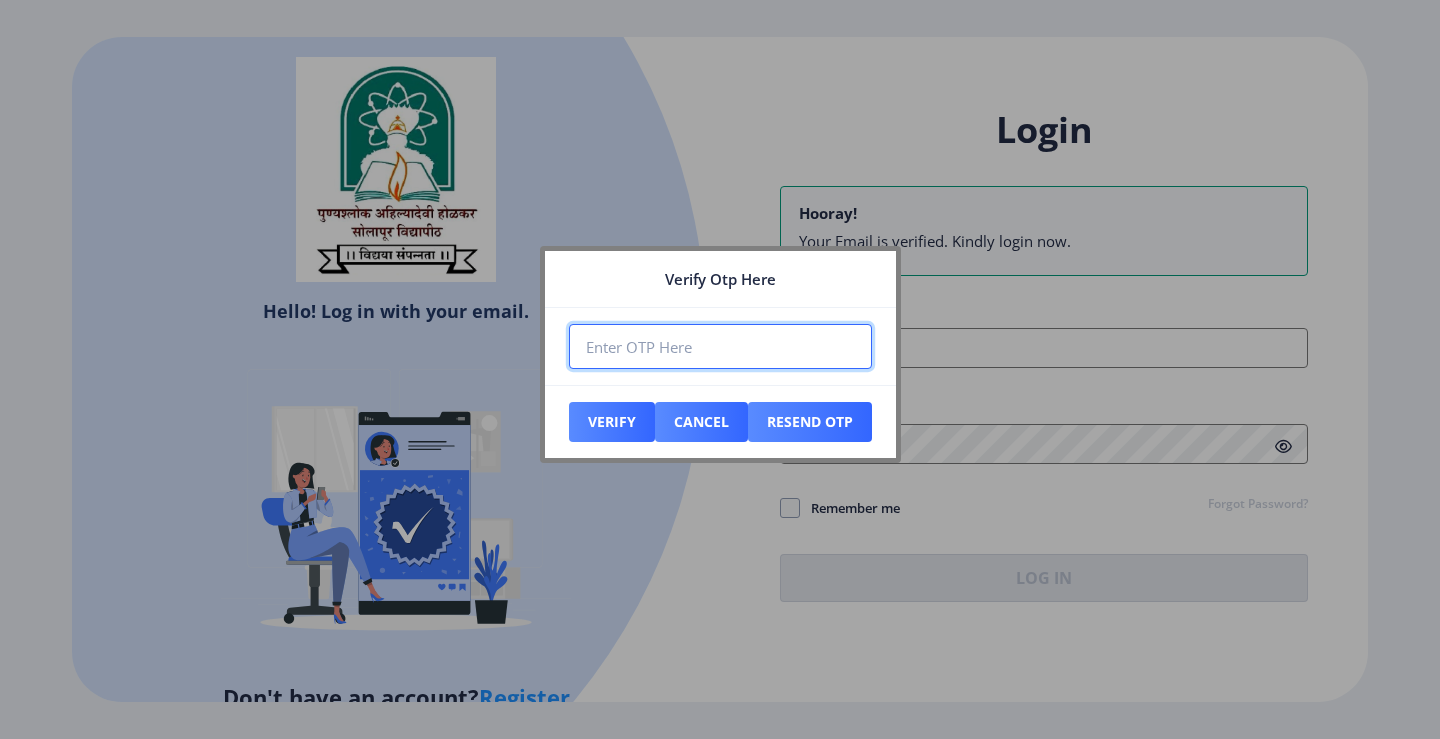 type 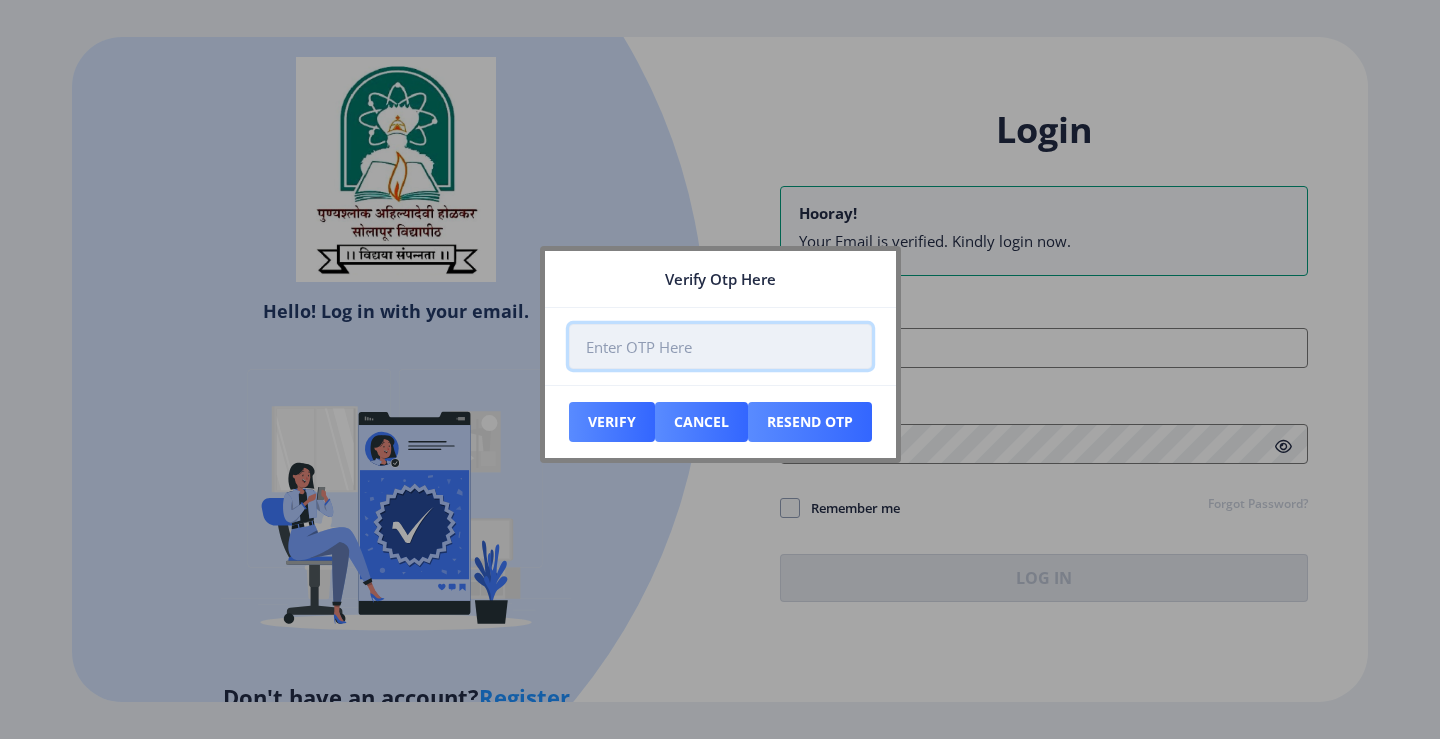 click at bounding box center (720, 346) 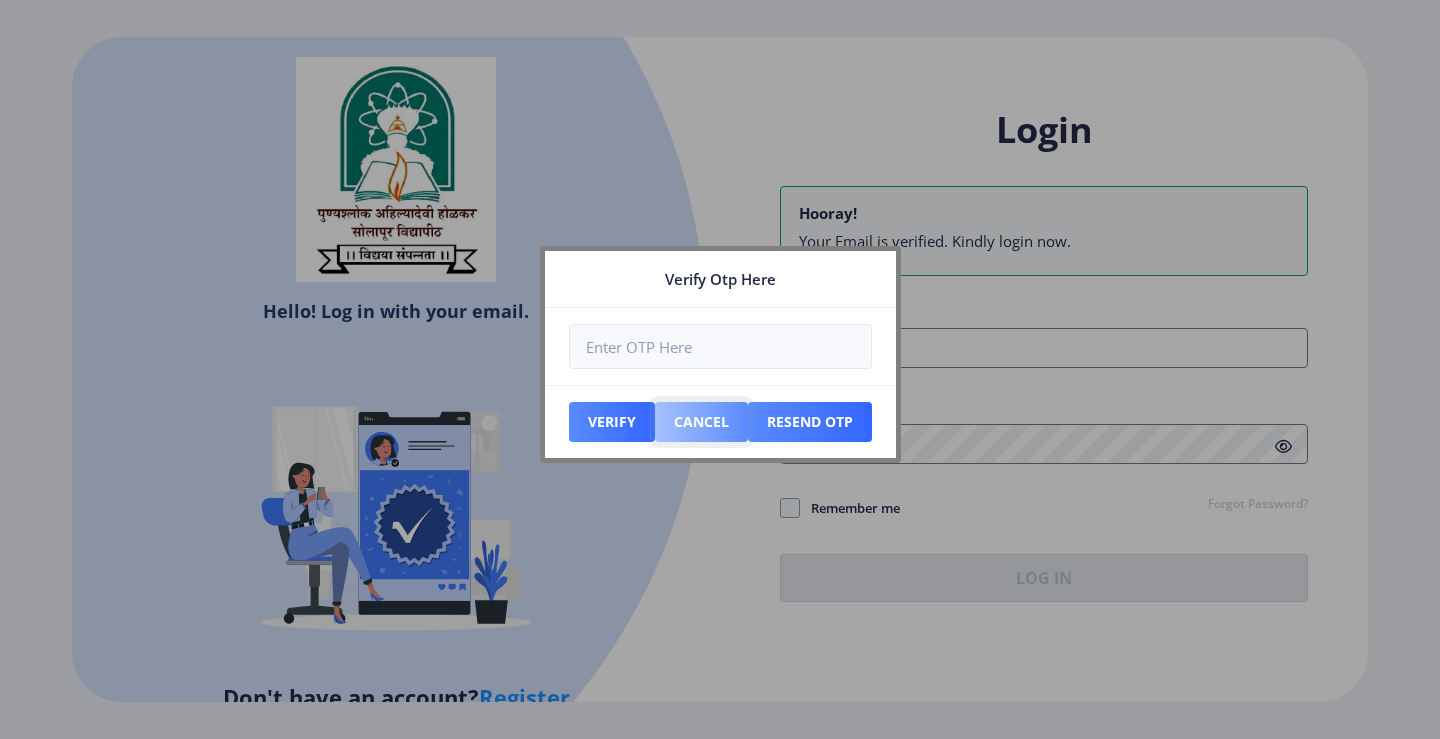 click on "Cancel" at bounding box center (612, 422) 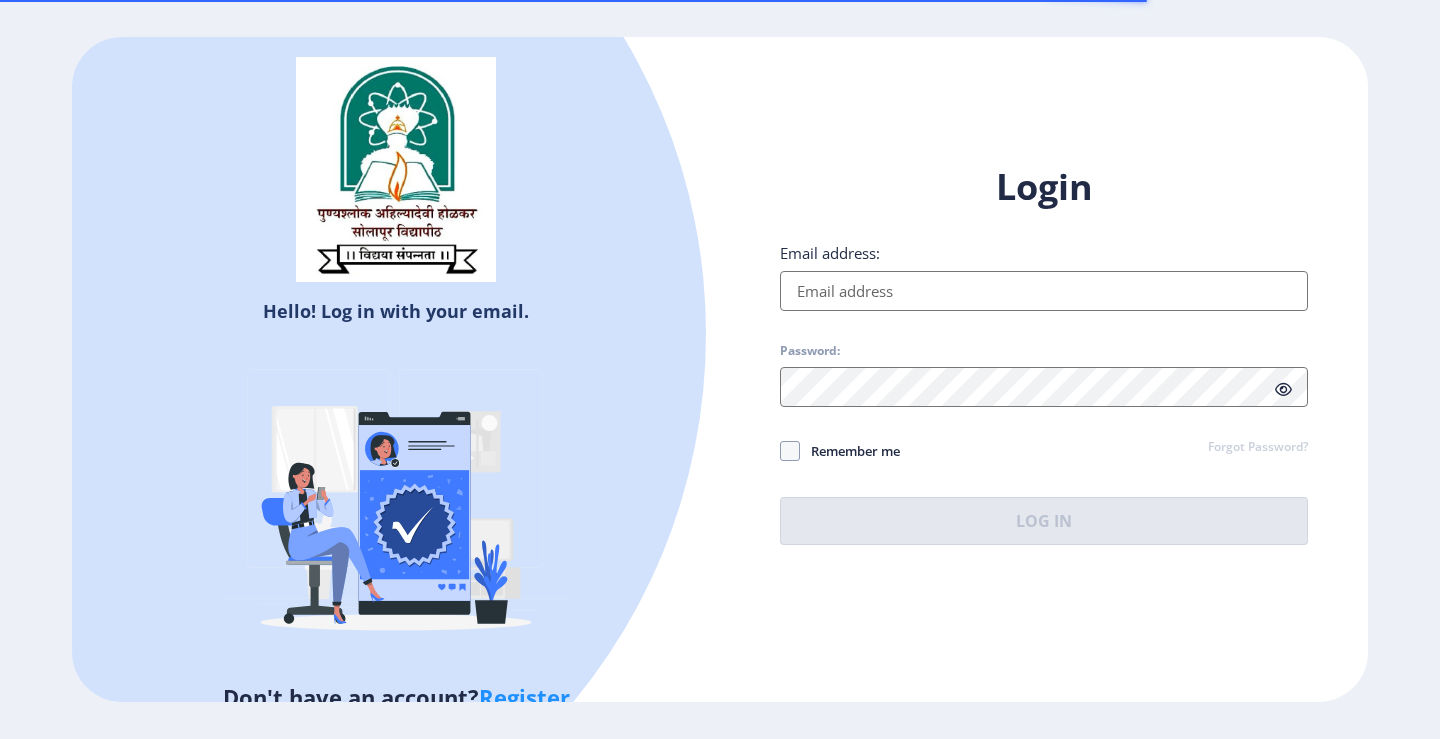 click on "Email address:" at bounding box center (1044, 291) 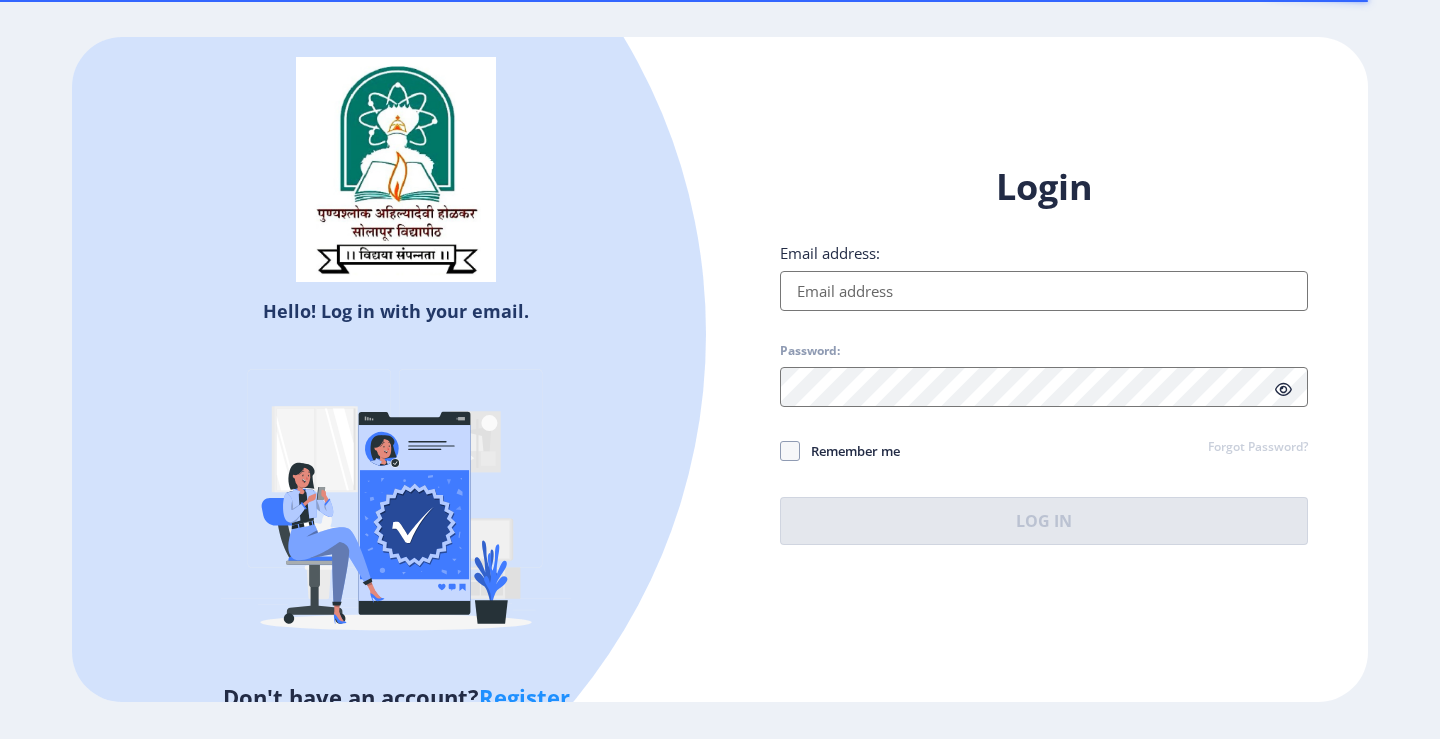 type on "[EMAIL_ADDRESS][DOMAIN_NAME]" 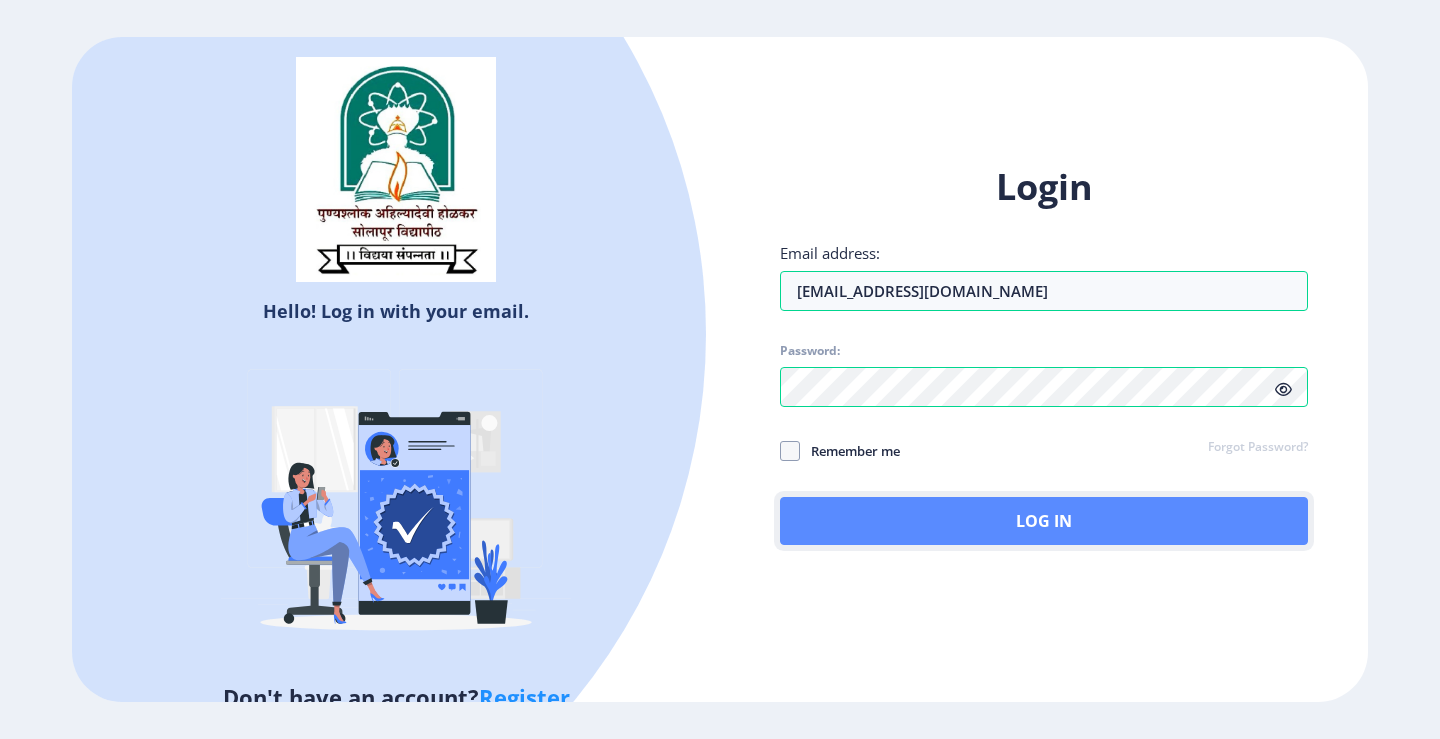 click on "Log In" 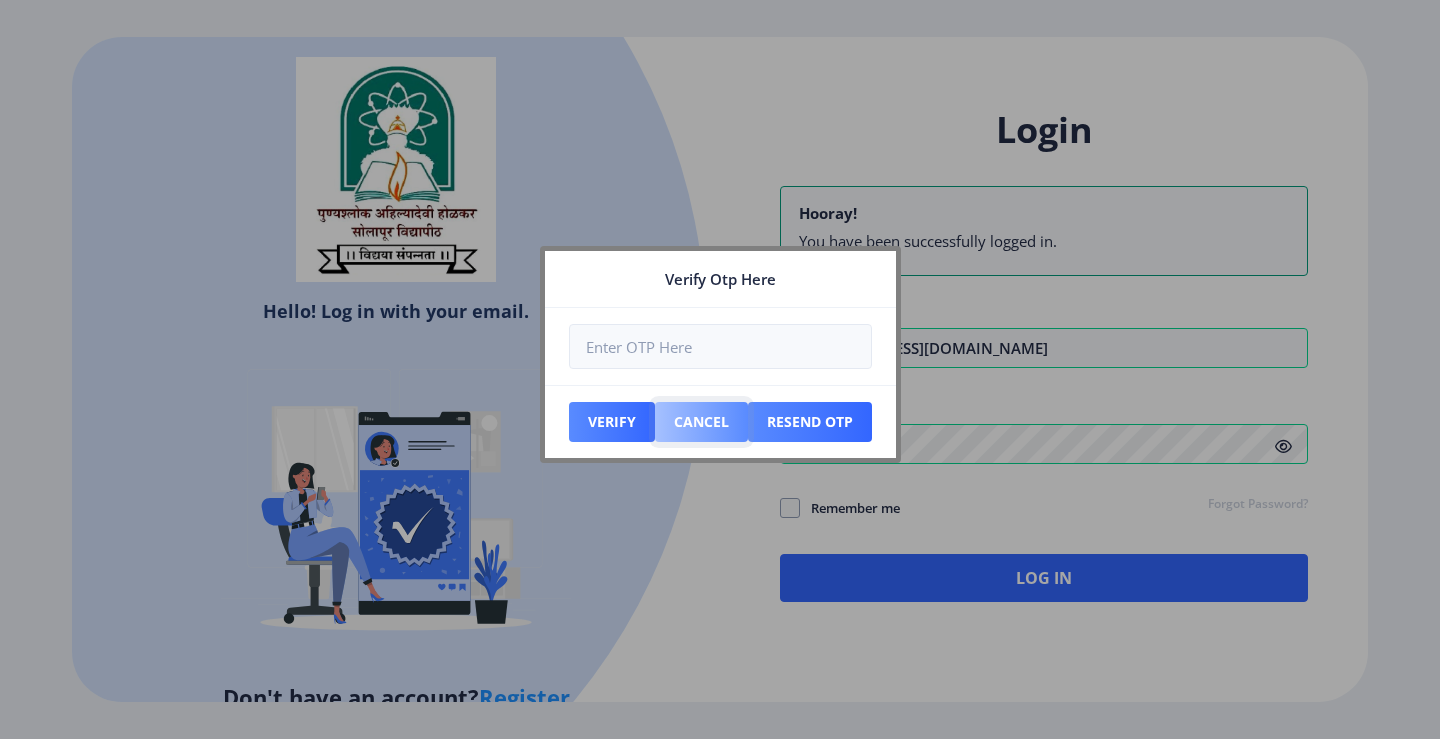 click on "Cancel" at bounding box center [612, 422] 